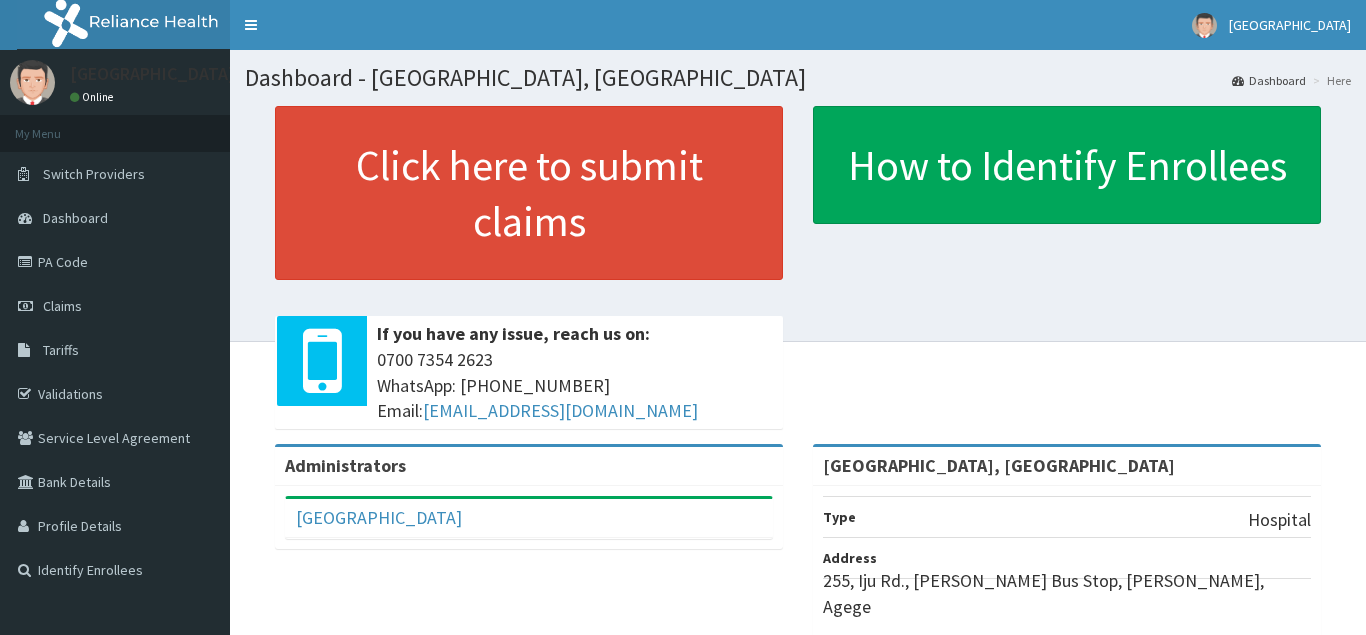 scroll, scrollTop: 0, scrollLeft: 0, axis: both 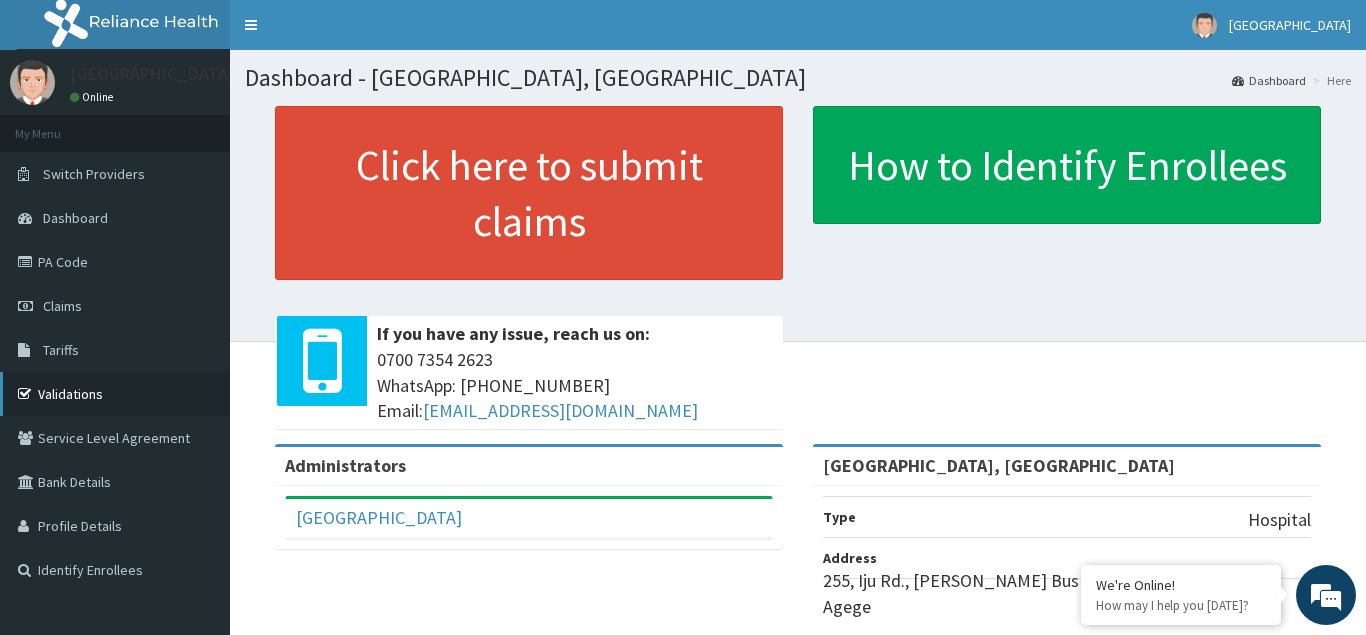click on "Validations" at bounding box center (115, 394) 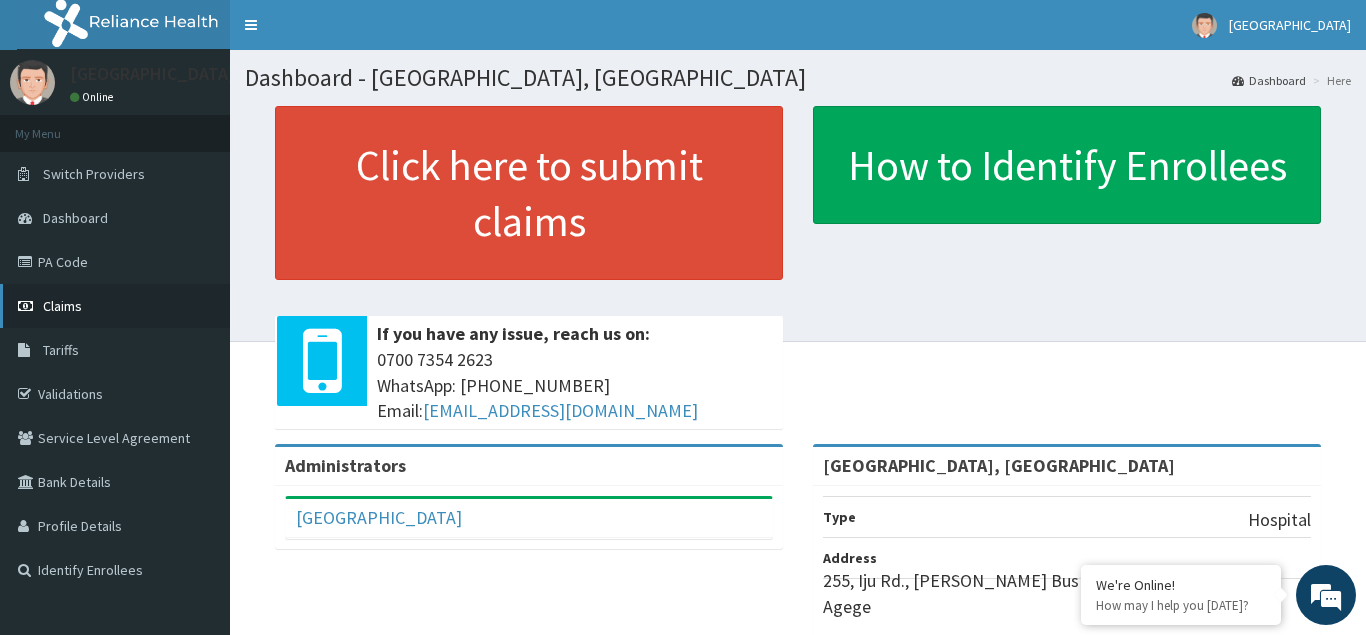 click on "Claims" at bounding box center [62, 306] 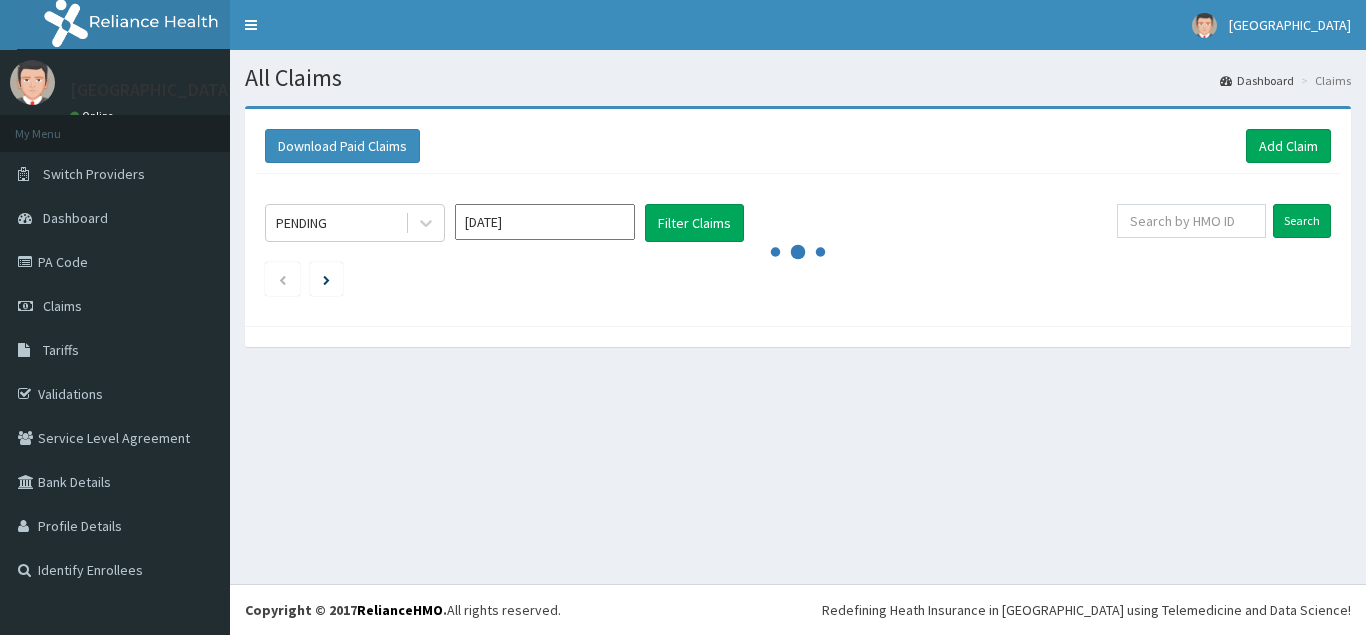 scroll, scrollTop: 0, scrollLeft: 0, axis: both 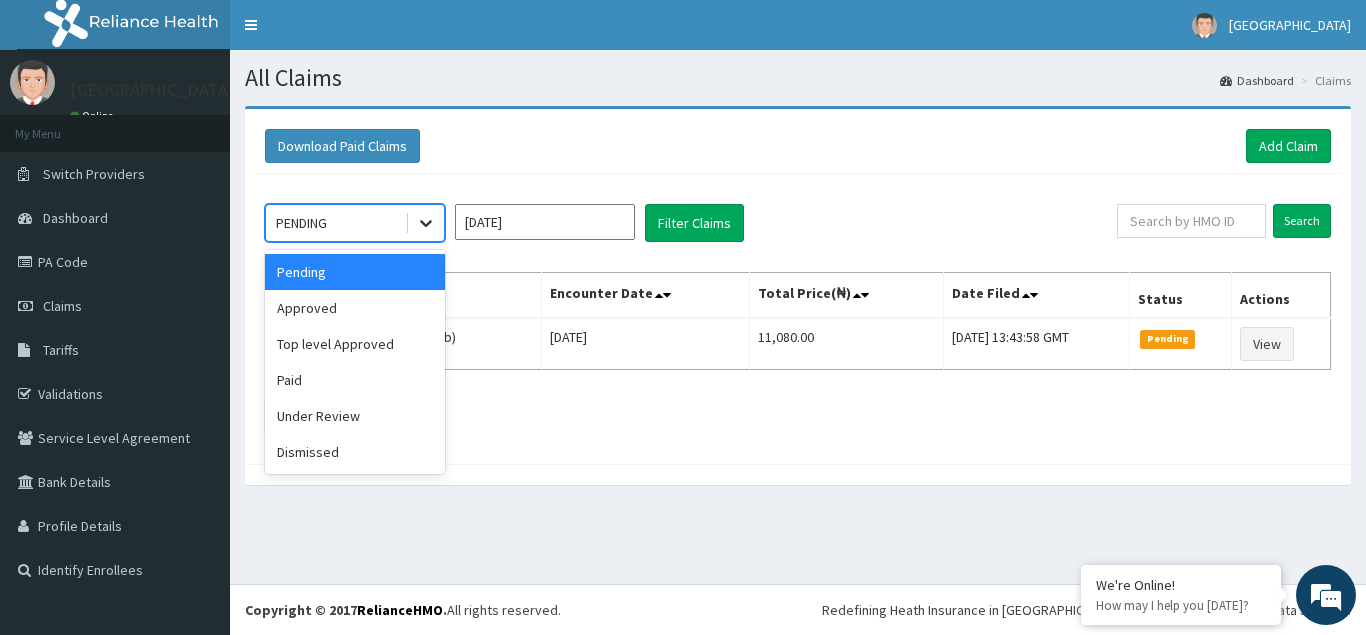 click 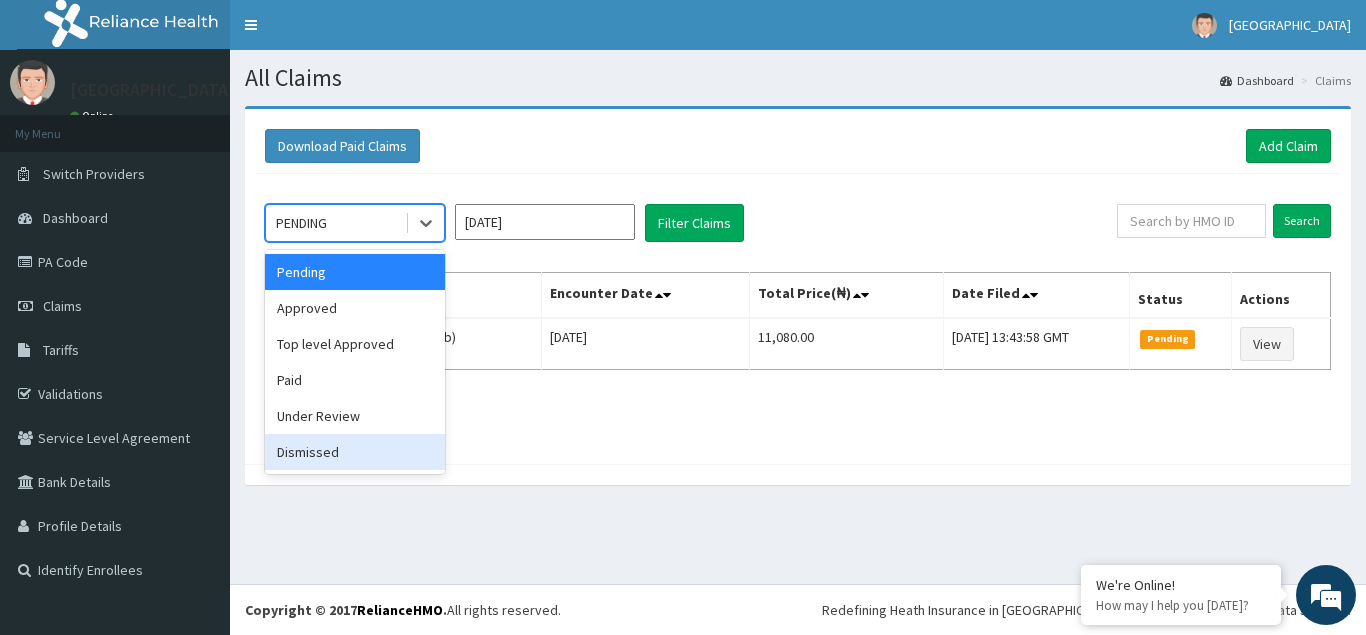 click on "Dismissed" at bounding box center (355, 452) 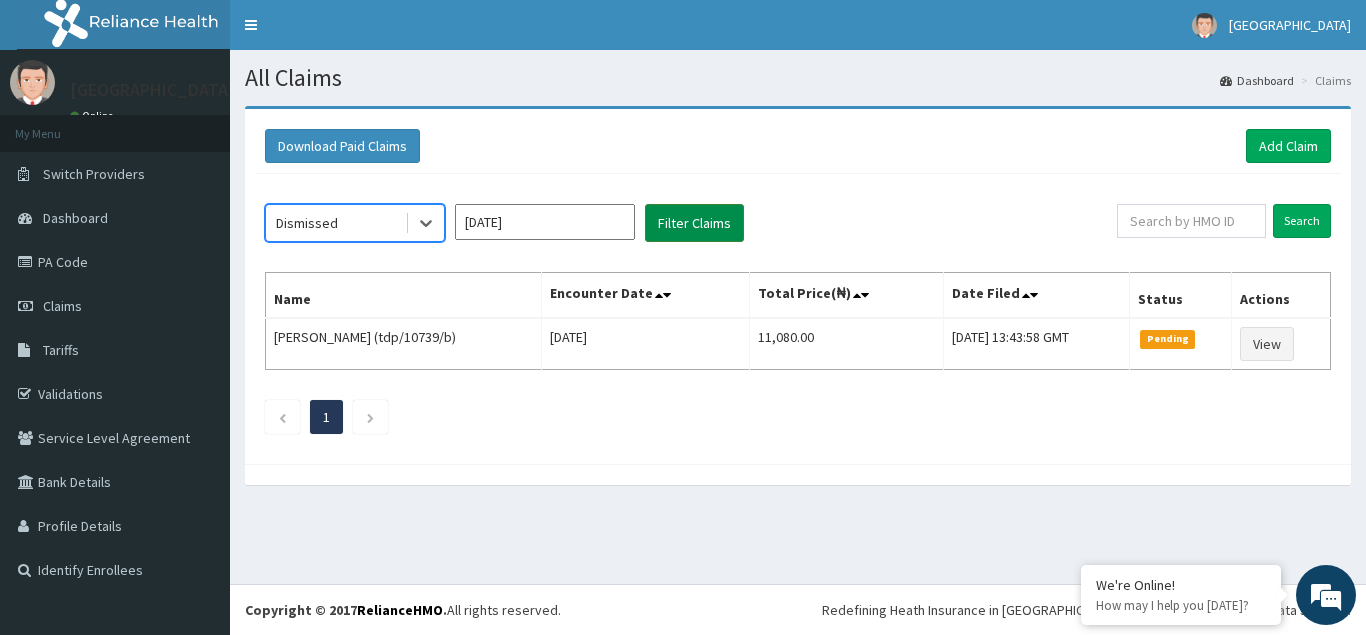 click on "Filter Claims" at bounding box center [694, 223] 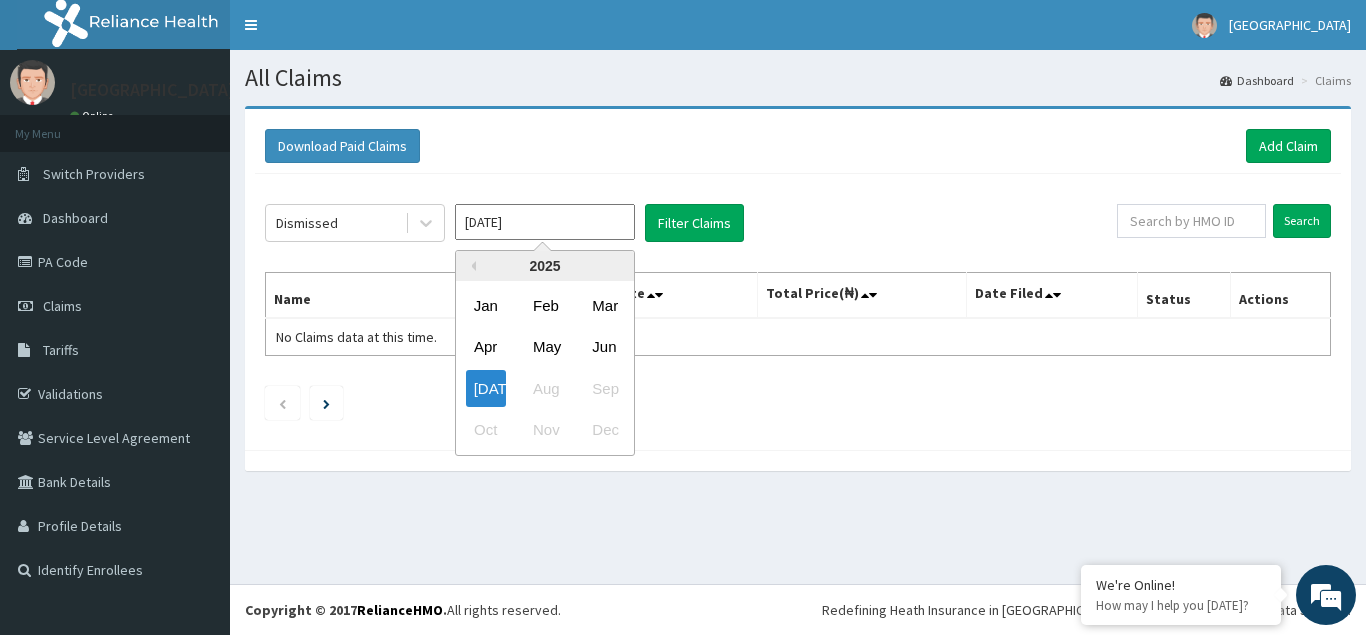 click on "Jul 2025" at bounding box center [545, 222] 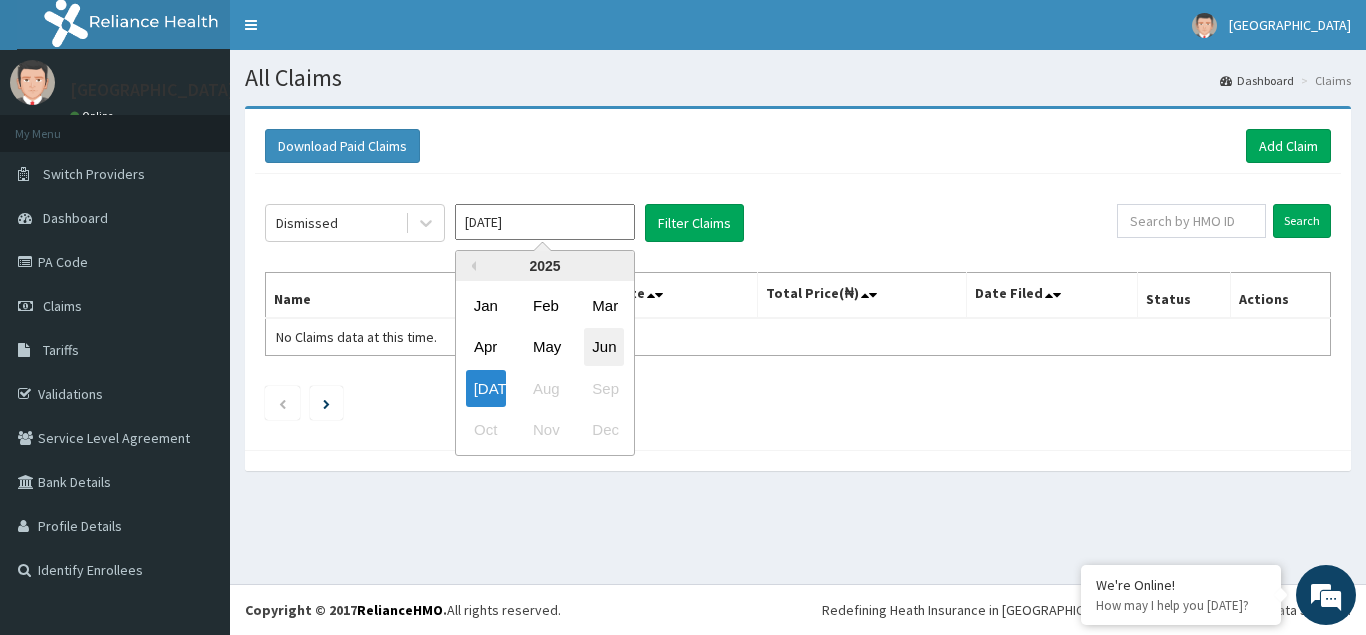 click on "Jun" at bounding box center [604, 347] 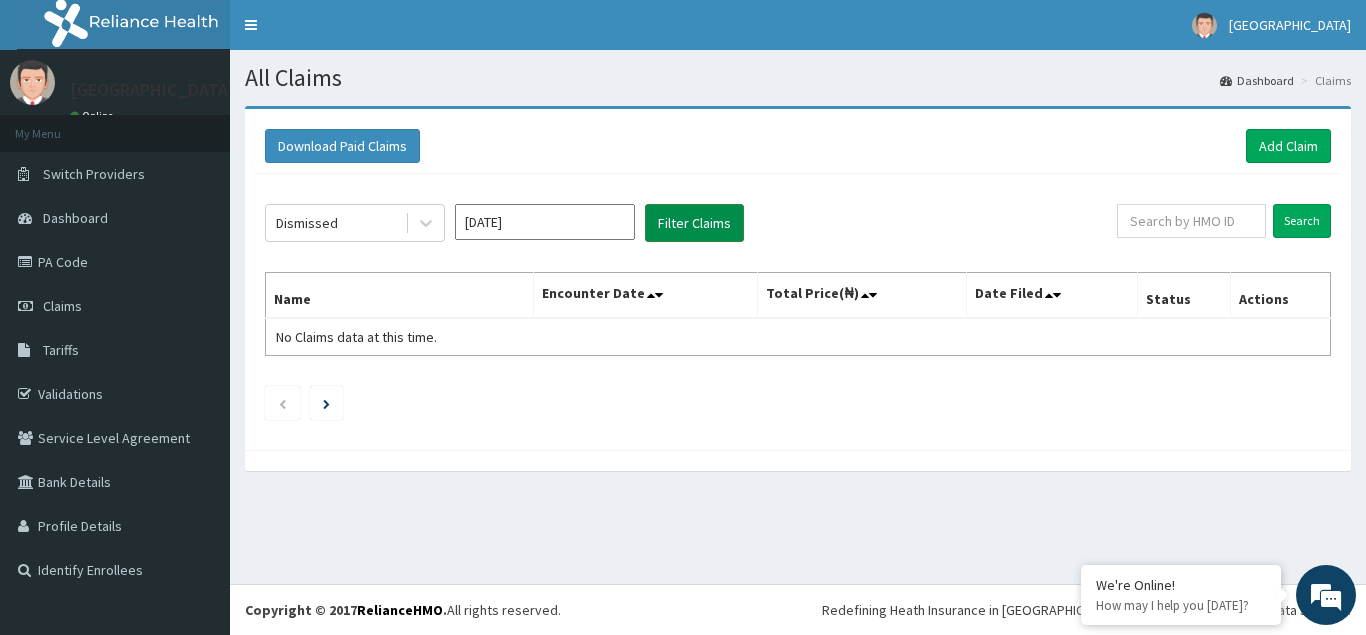 click on "Filter Claims" at bounding box center (694, 223) 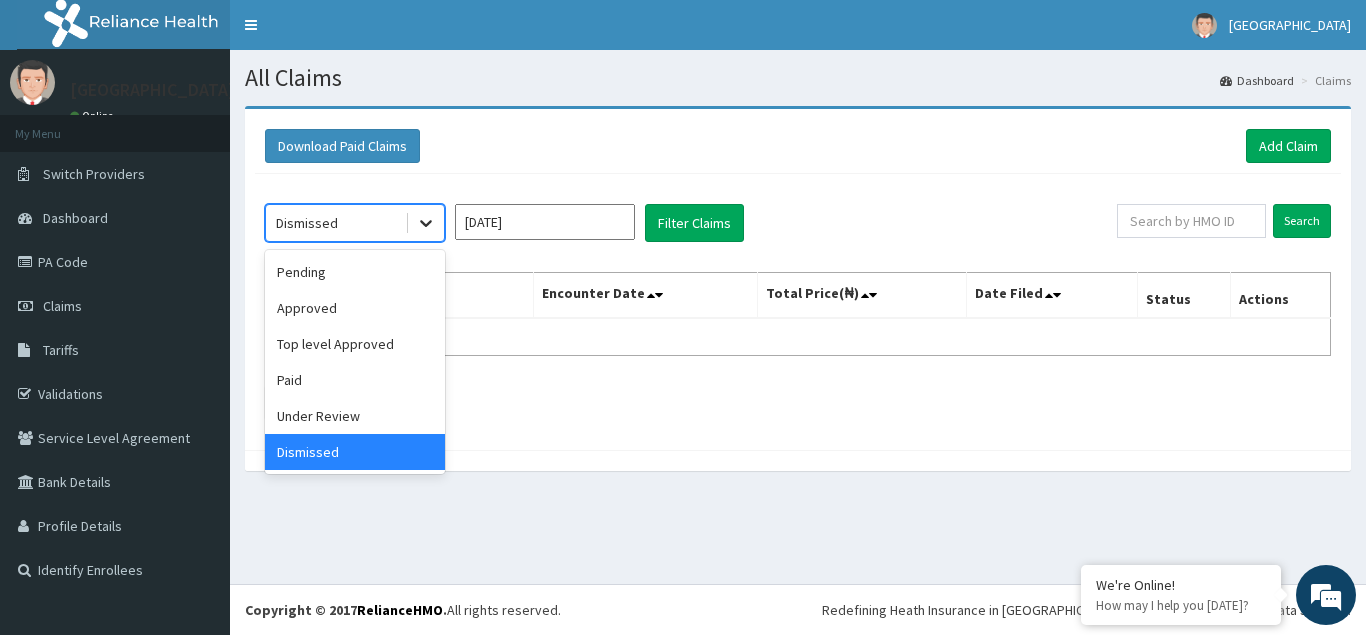click 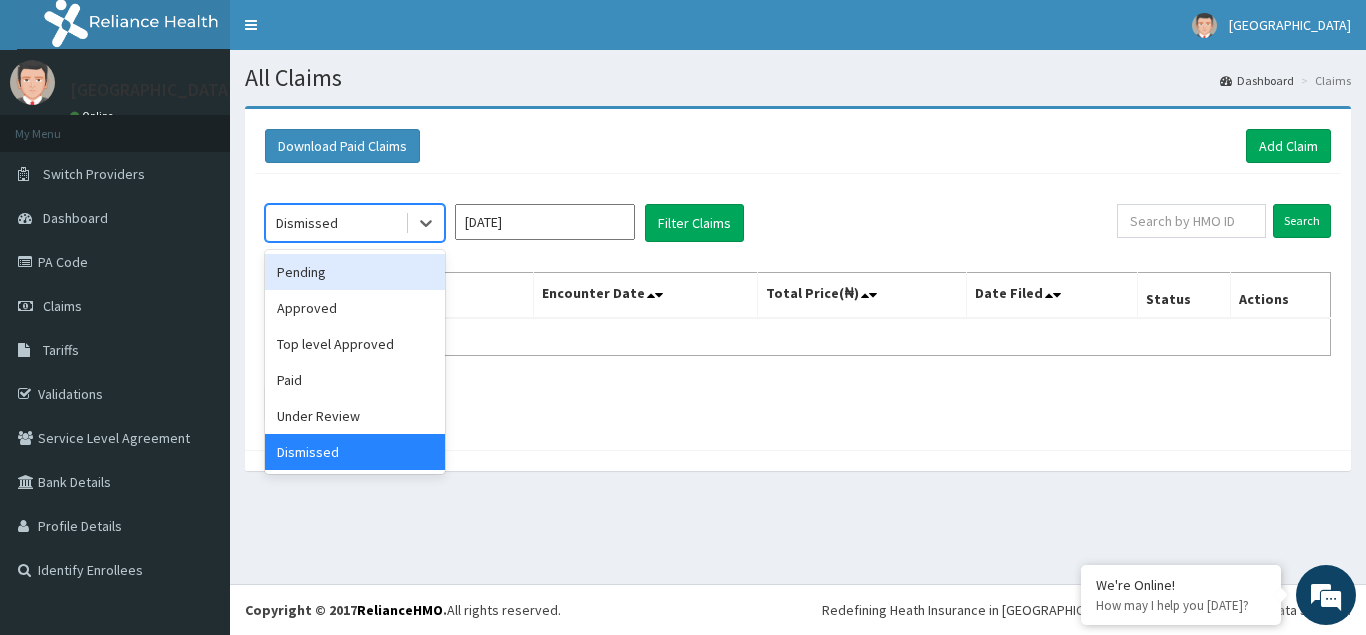 click on "Pending" at bounding box center (355, 272) 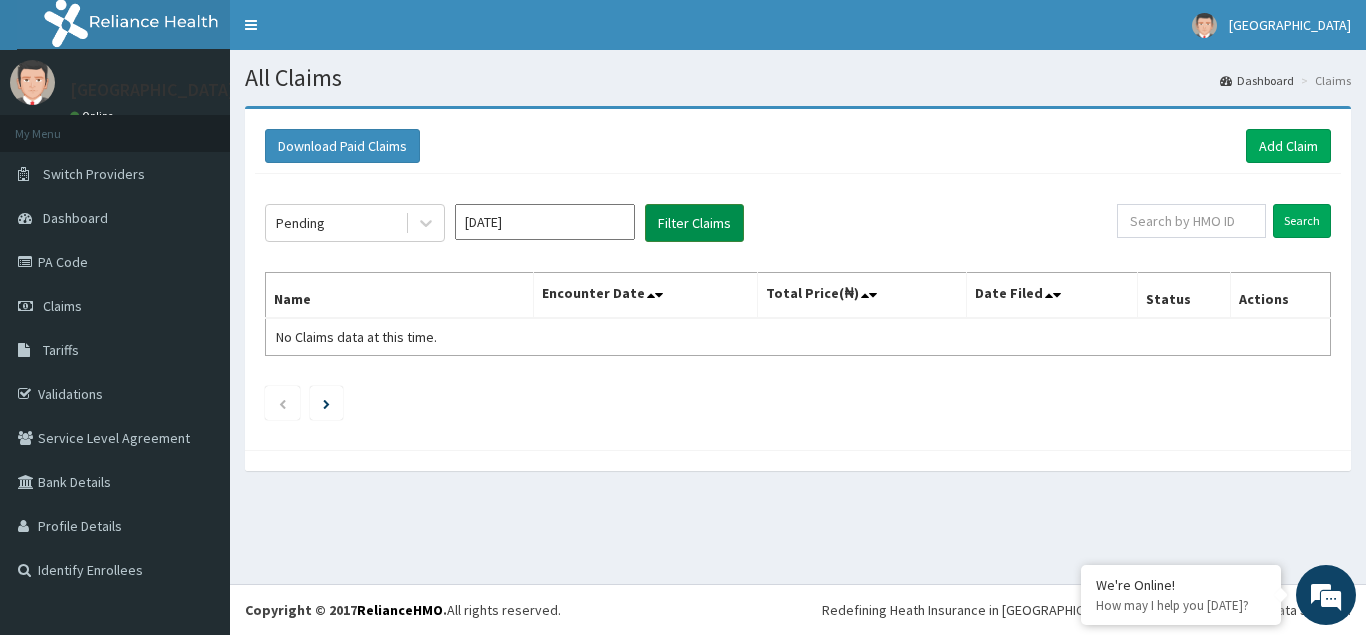 click on "Filter Claims" at bounding box center [694, 223] 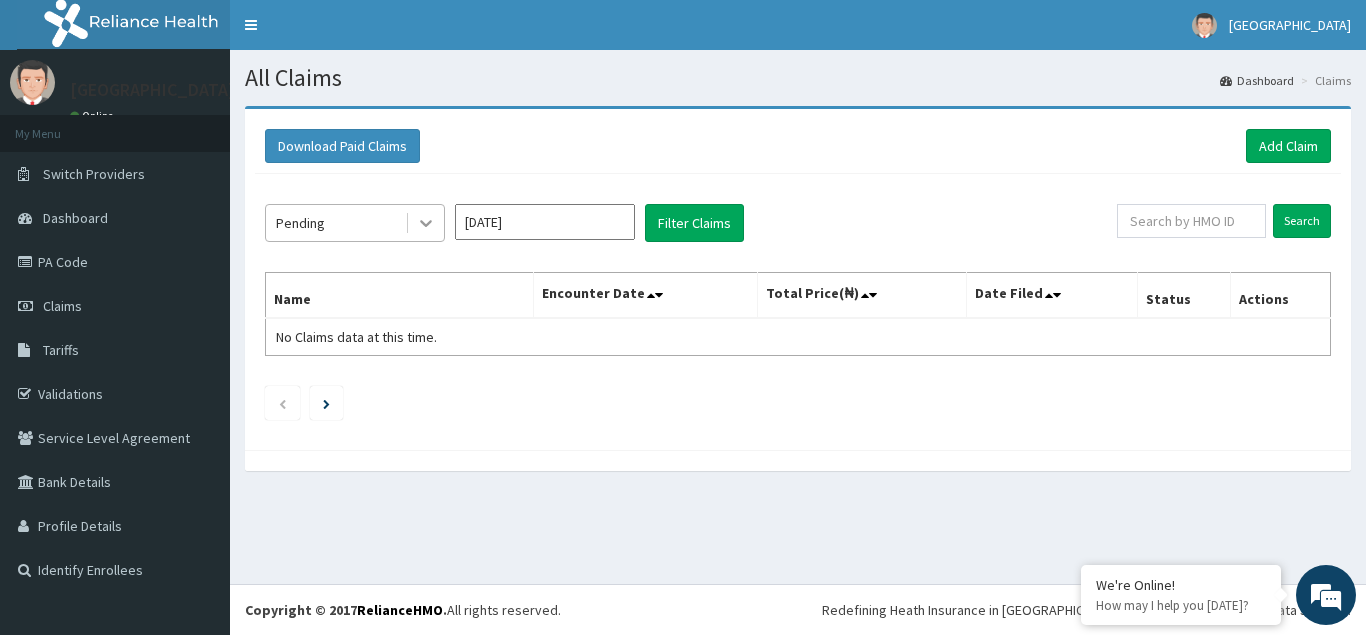 click 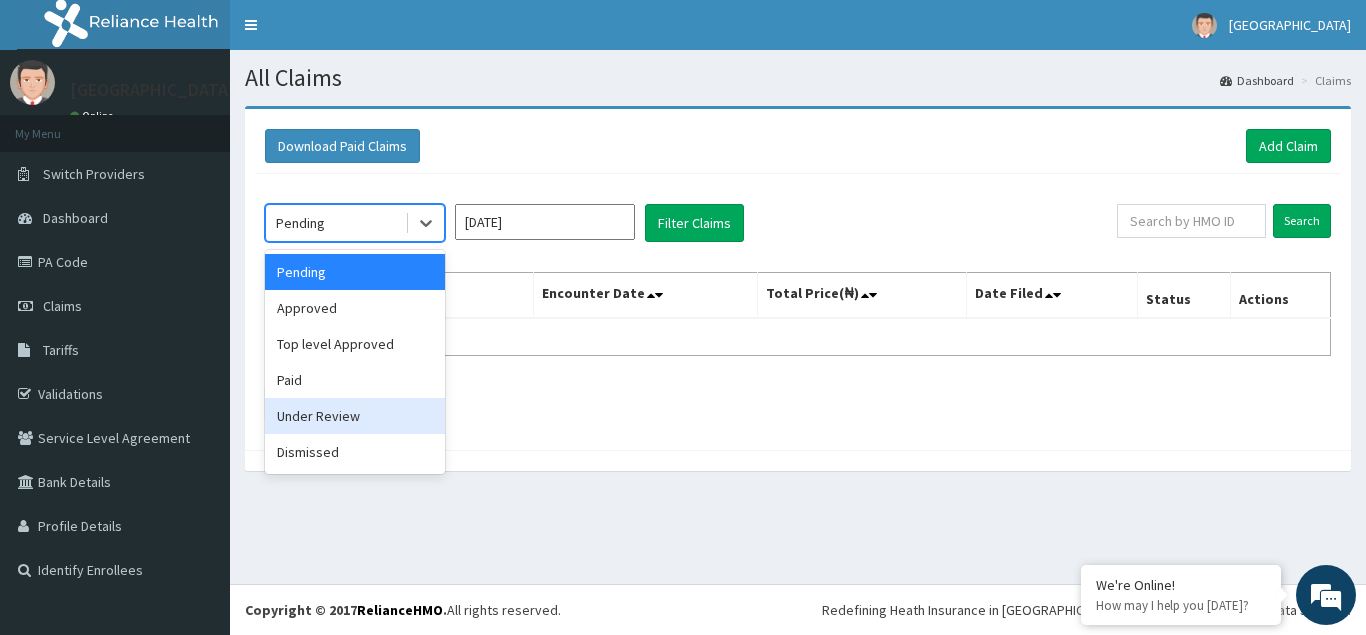click on "Under Review" at bounding box center [355, 416] 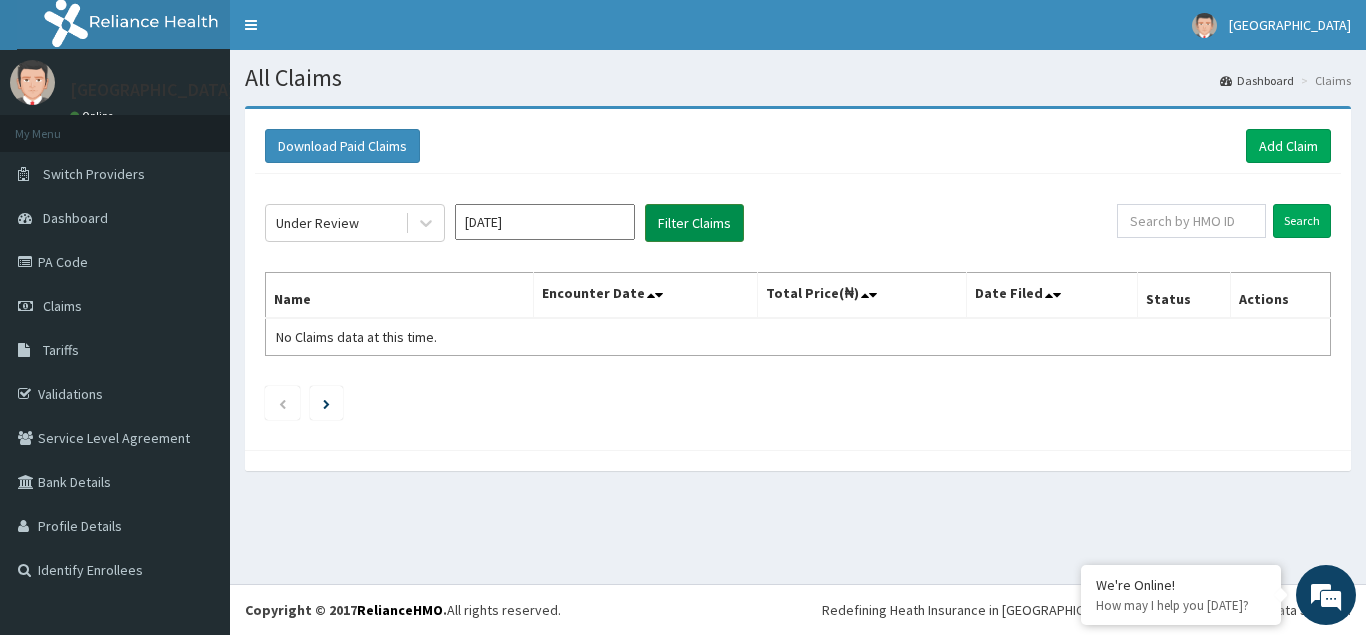 click on "Filter Claims" at bounding box center [694, 223] 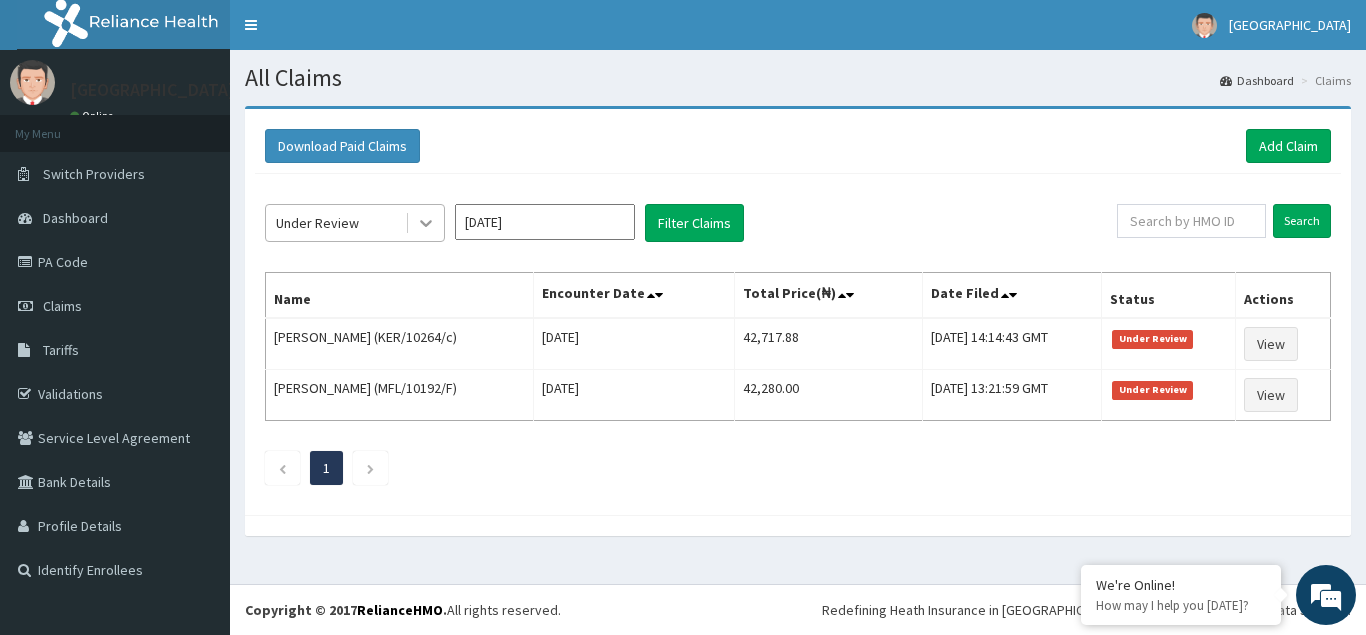 click 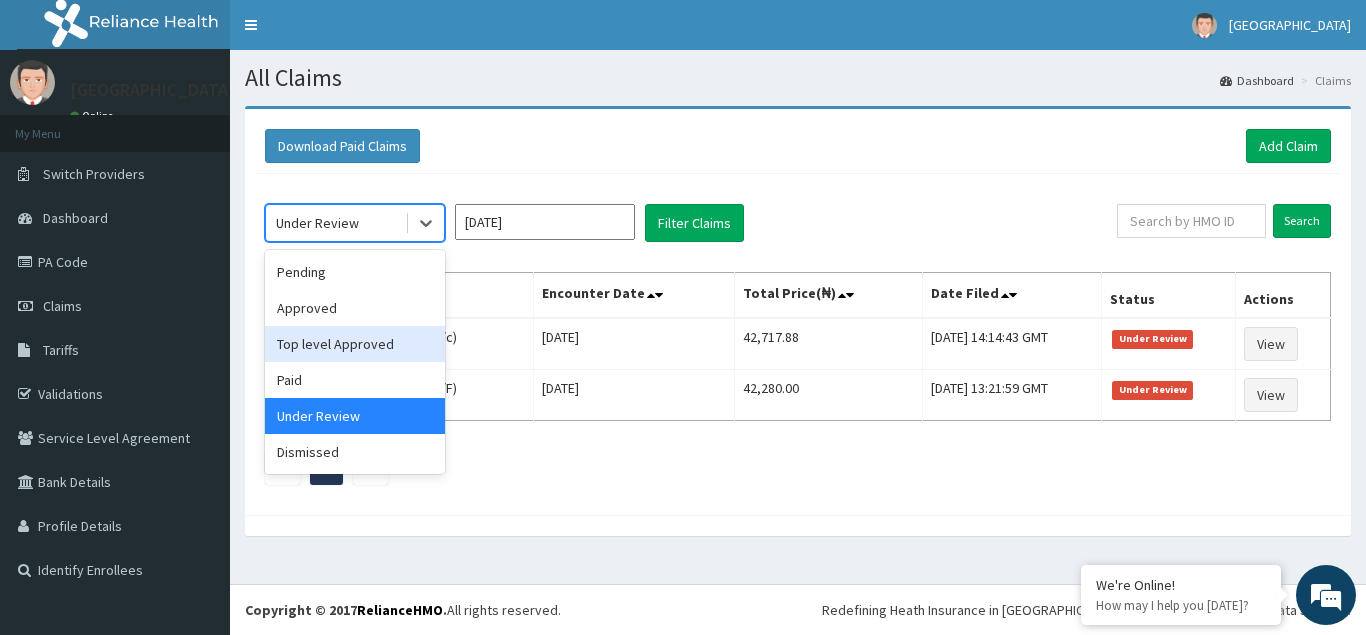 click on "Top level Approved" at bounding box center [355, 344] 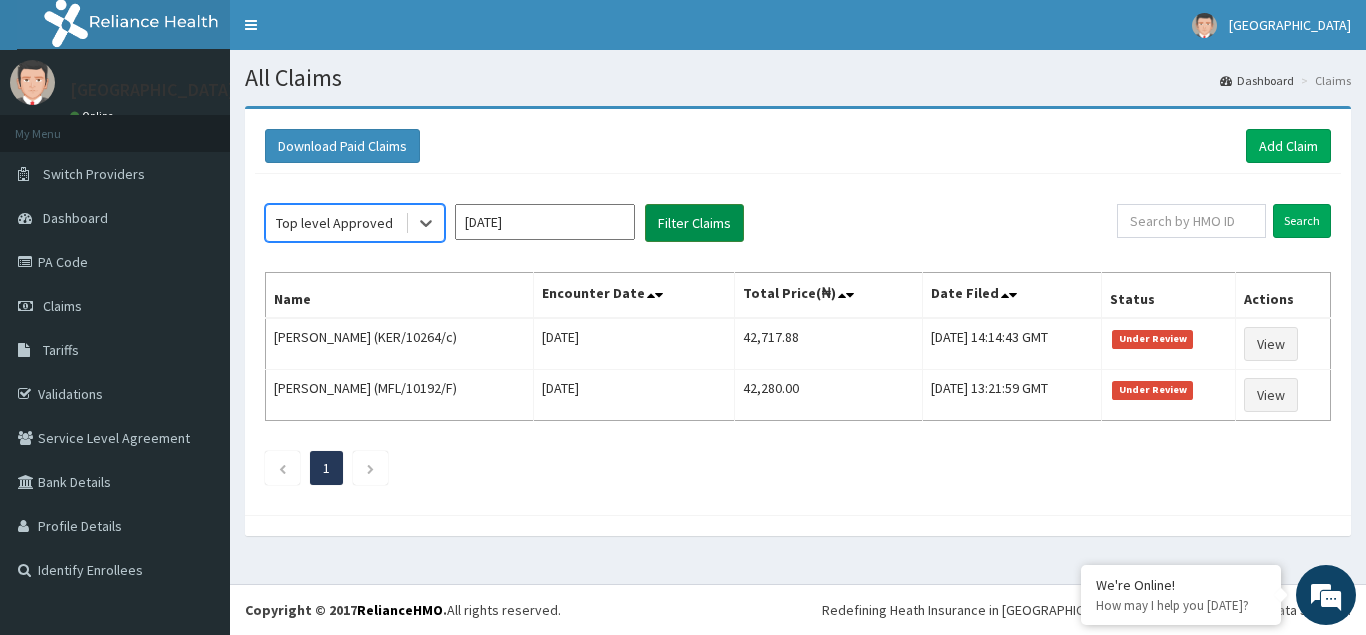 click on "Filter Claims" at bounding box center (694, 223) 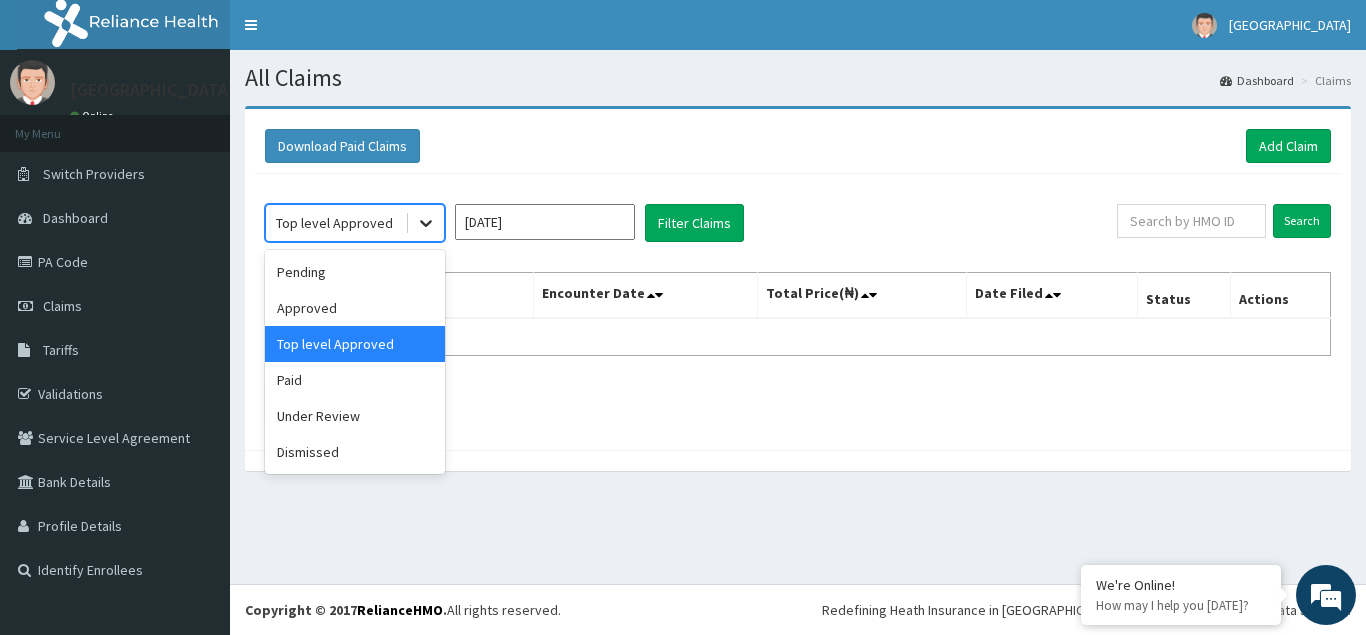 click 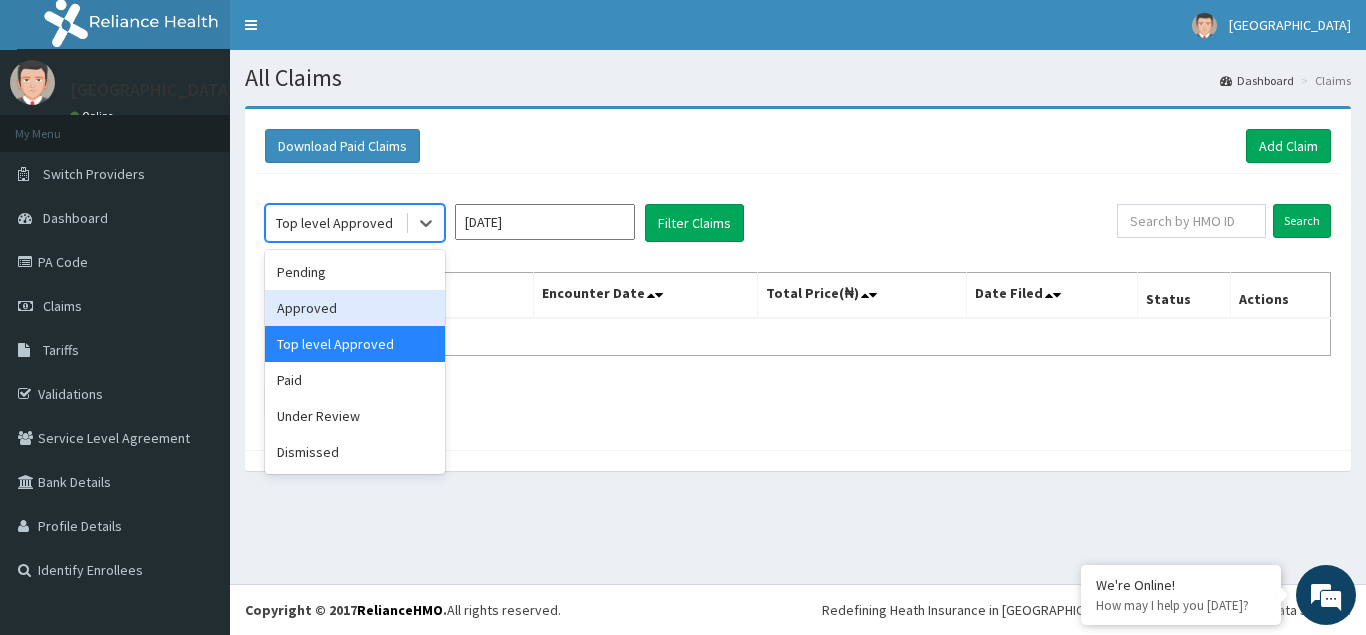 click on "Approved" at bounding box center [355, 308] 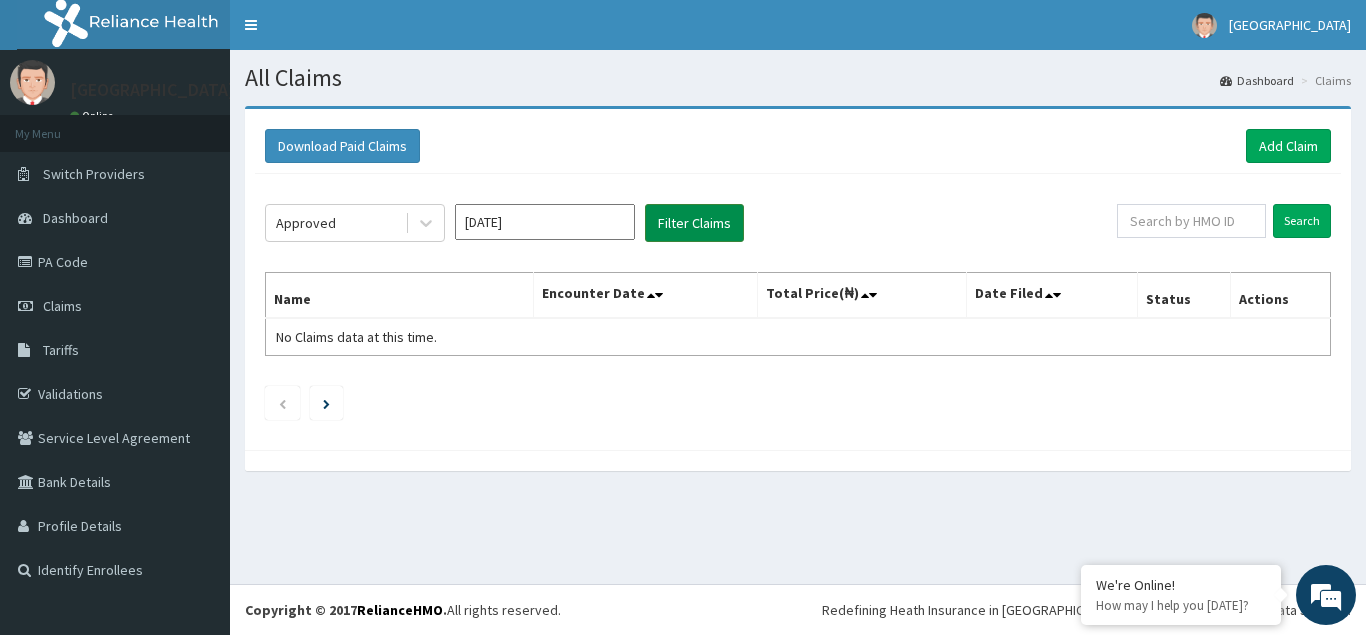 click on "Filter Claims" at bounding box center [694, 223] 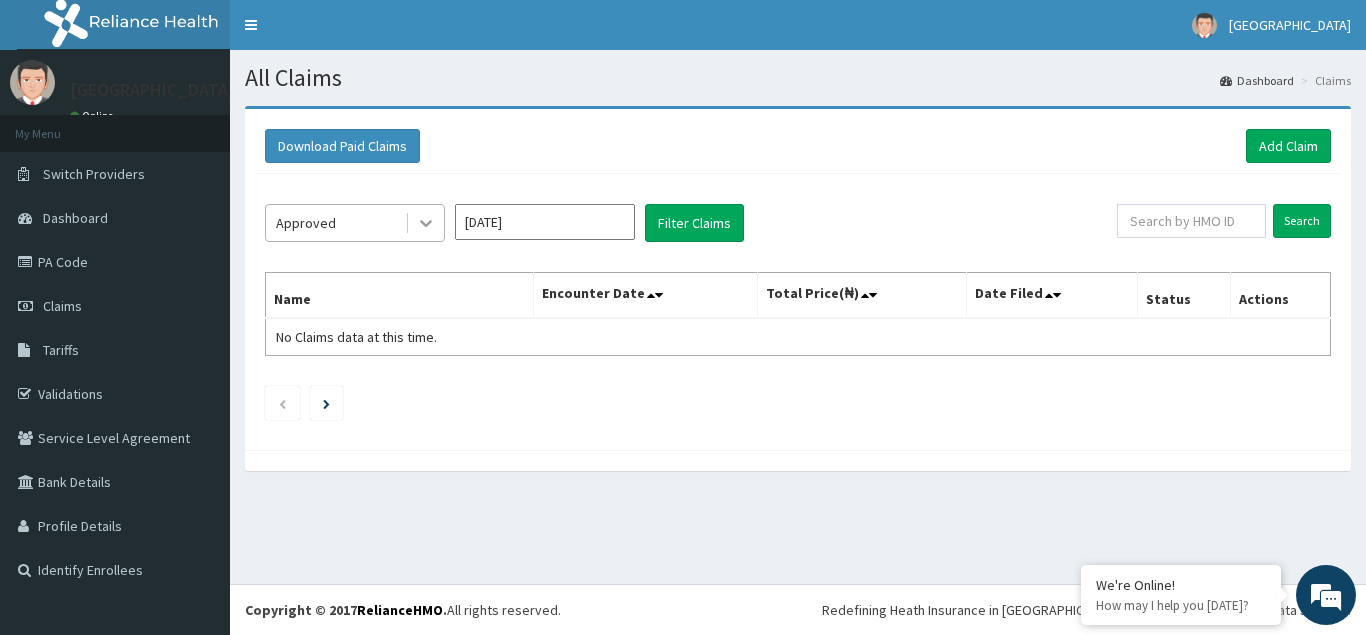 click 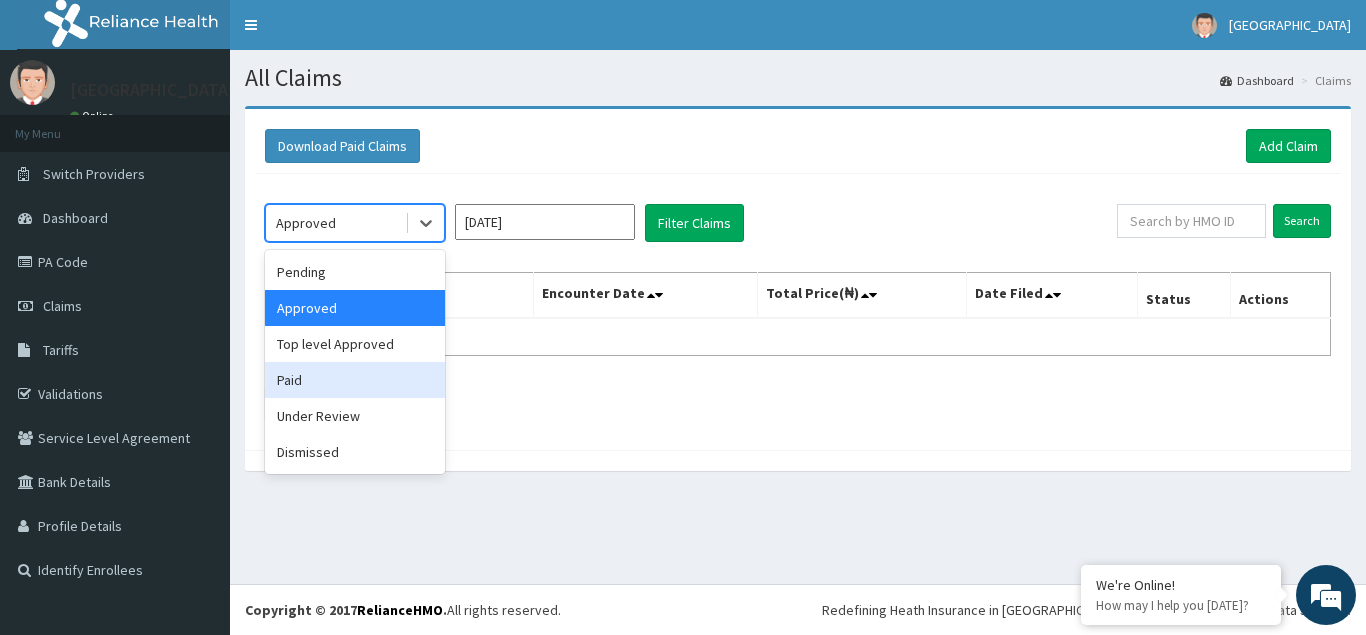 click on "Paid" at bounding box center (355, 380) 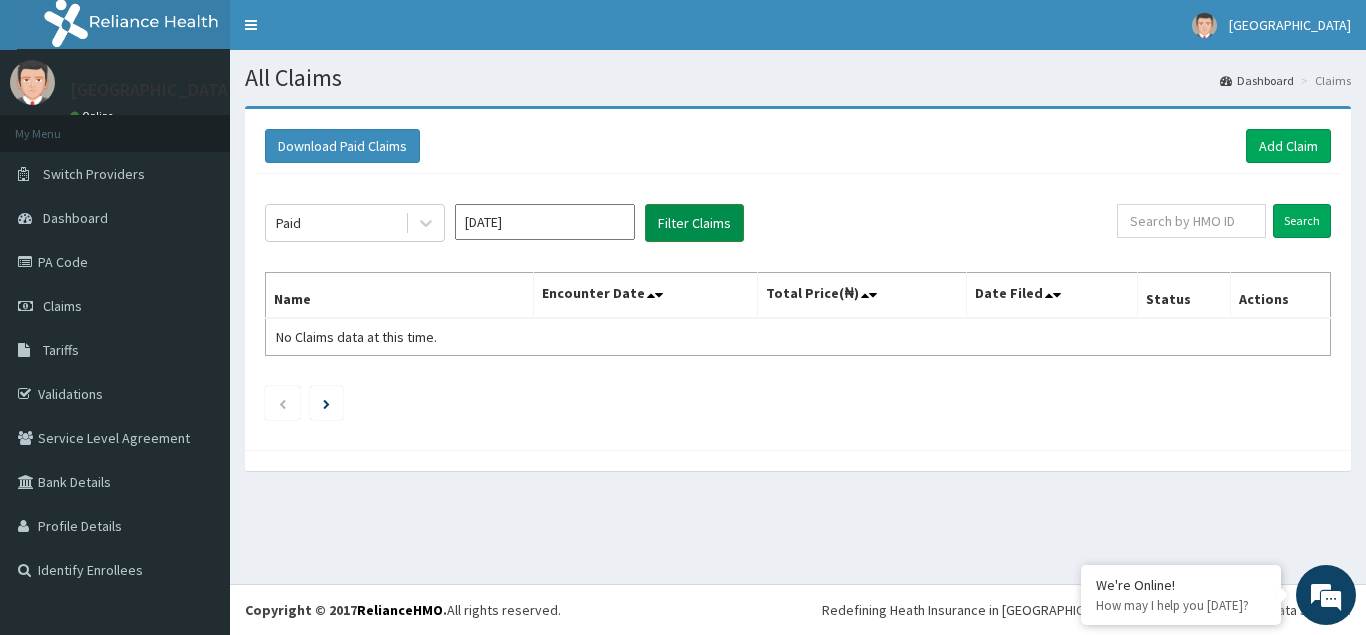 click on "Filter Claims" at bounding box center (694, 223) 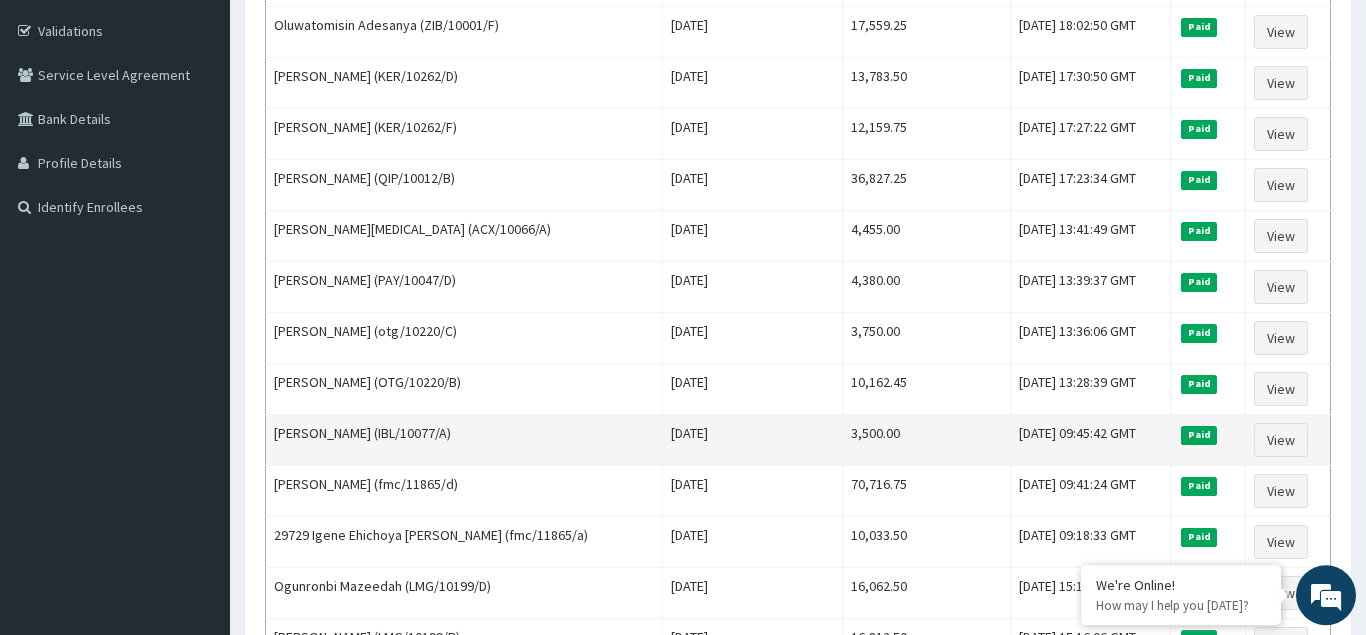 scroll, scrollTop: 395, scrollLeft: 0, axis: vertical 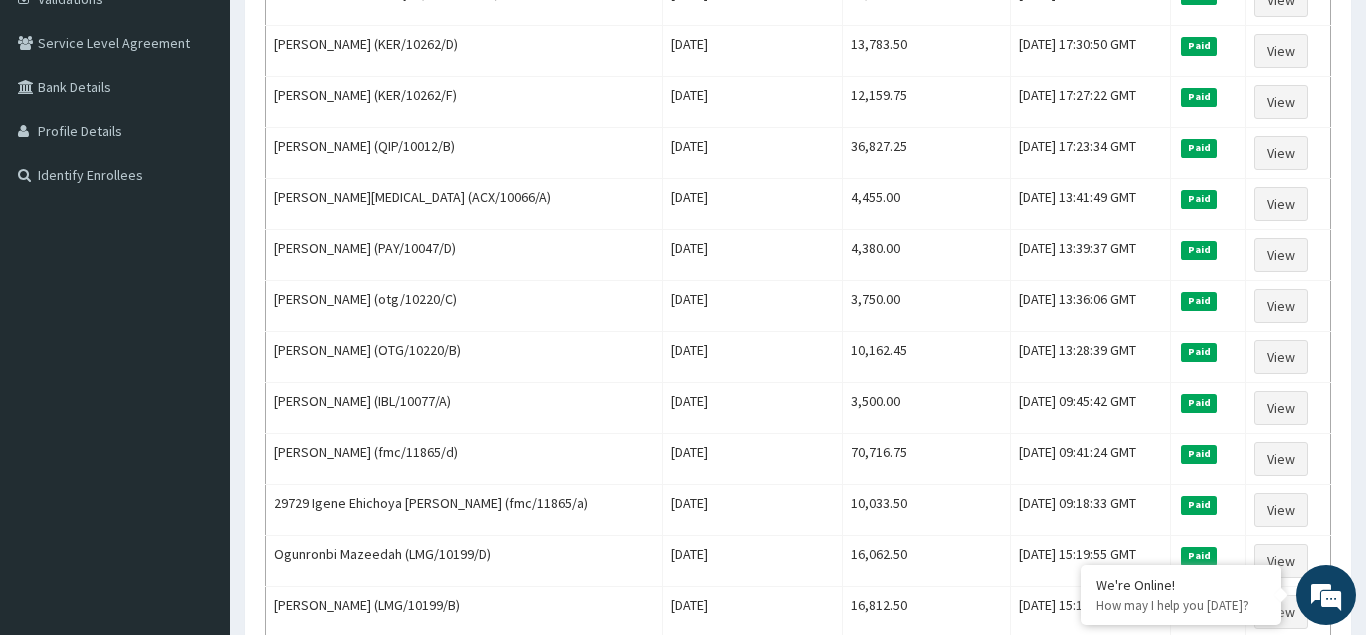 type 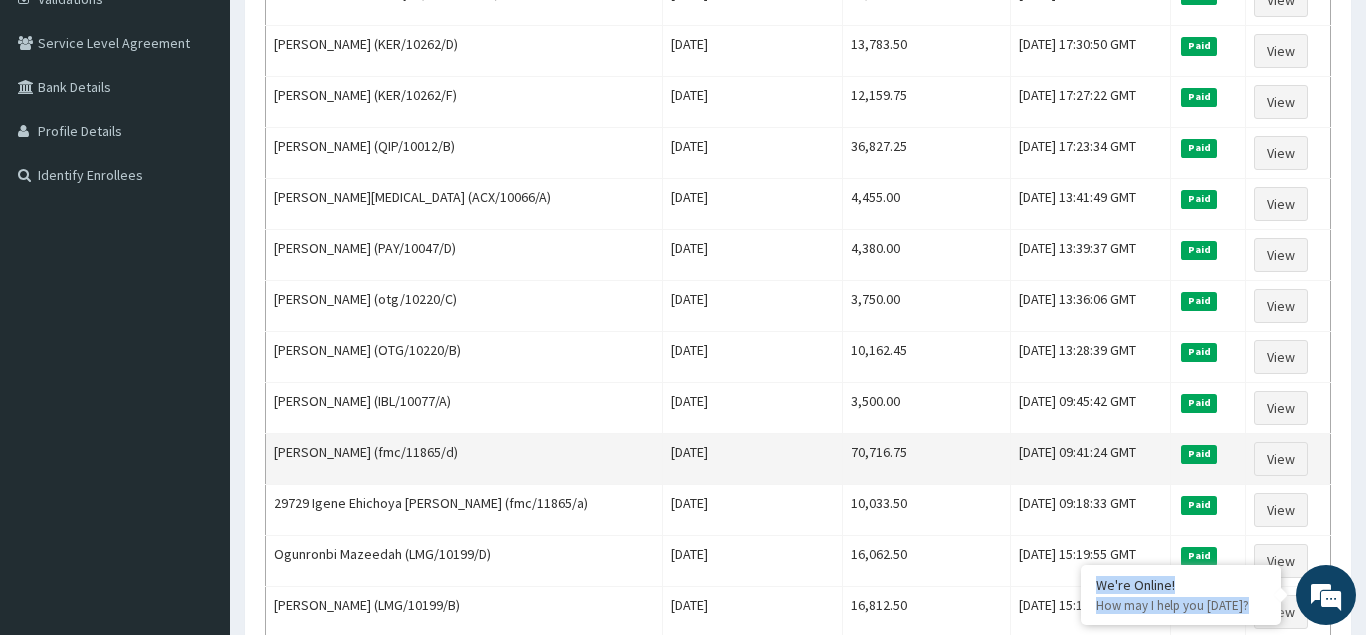click on "Fredrick Jasmine (fmc/11865/d)" at bounding box center (464, 459) 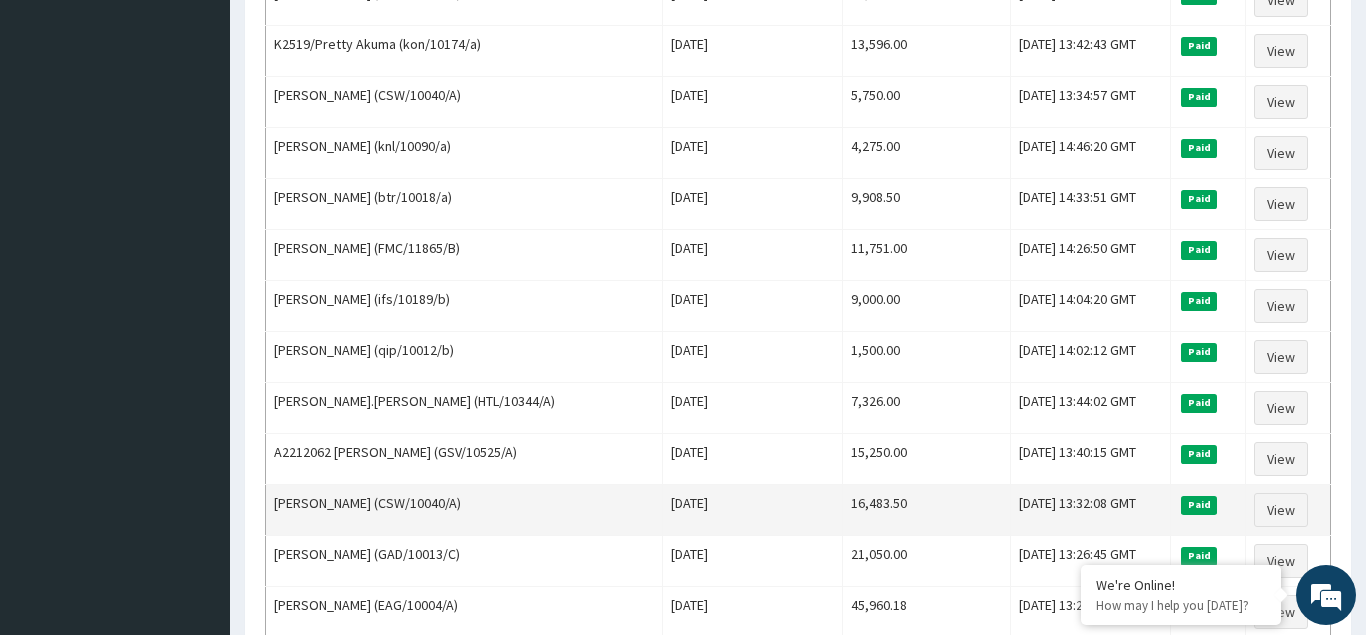 scroll, scrollTop: 2435, scrollLeft: 0, axis: vertical 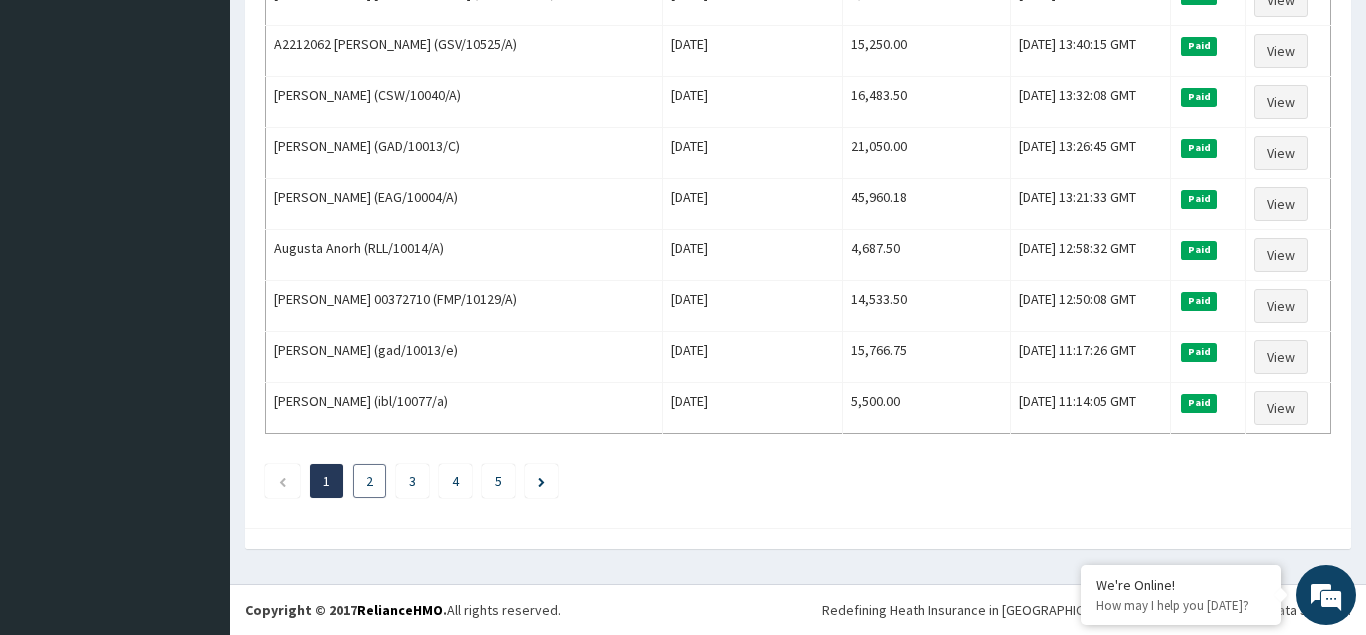 click on "2" at bounding box center (369, 481) 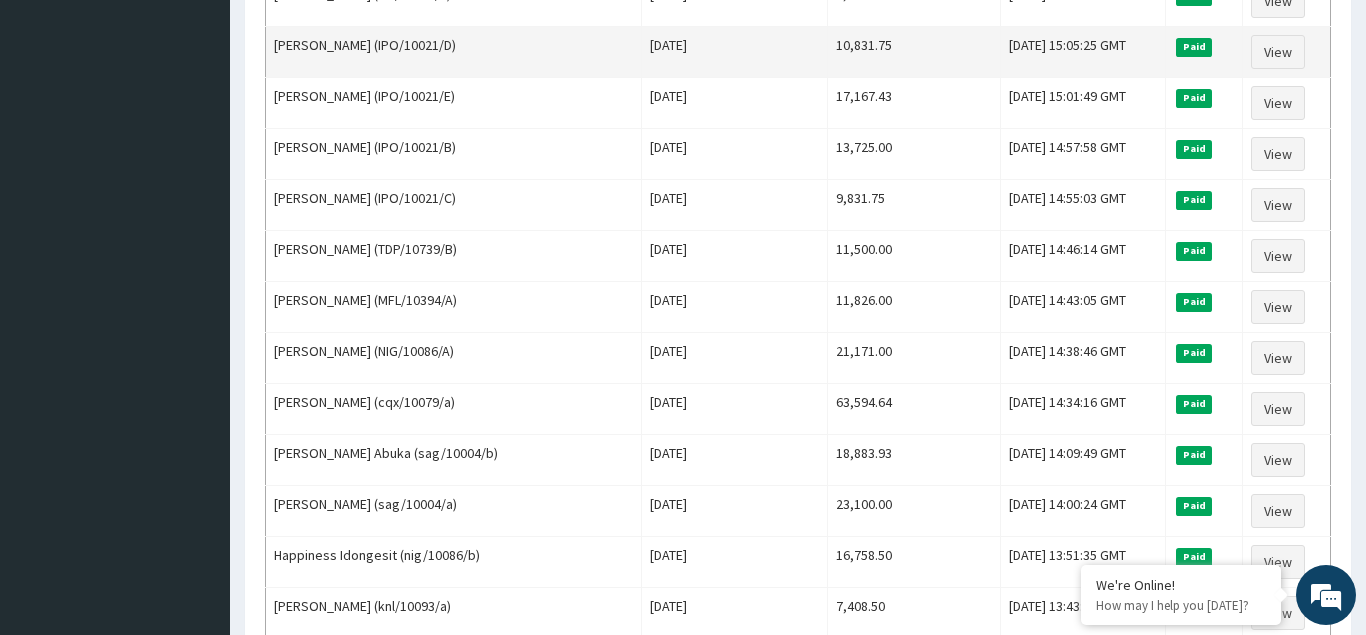 scroll, scrollTop: 1530, scrollLeft: 0, axis: vertical 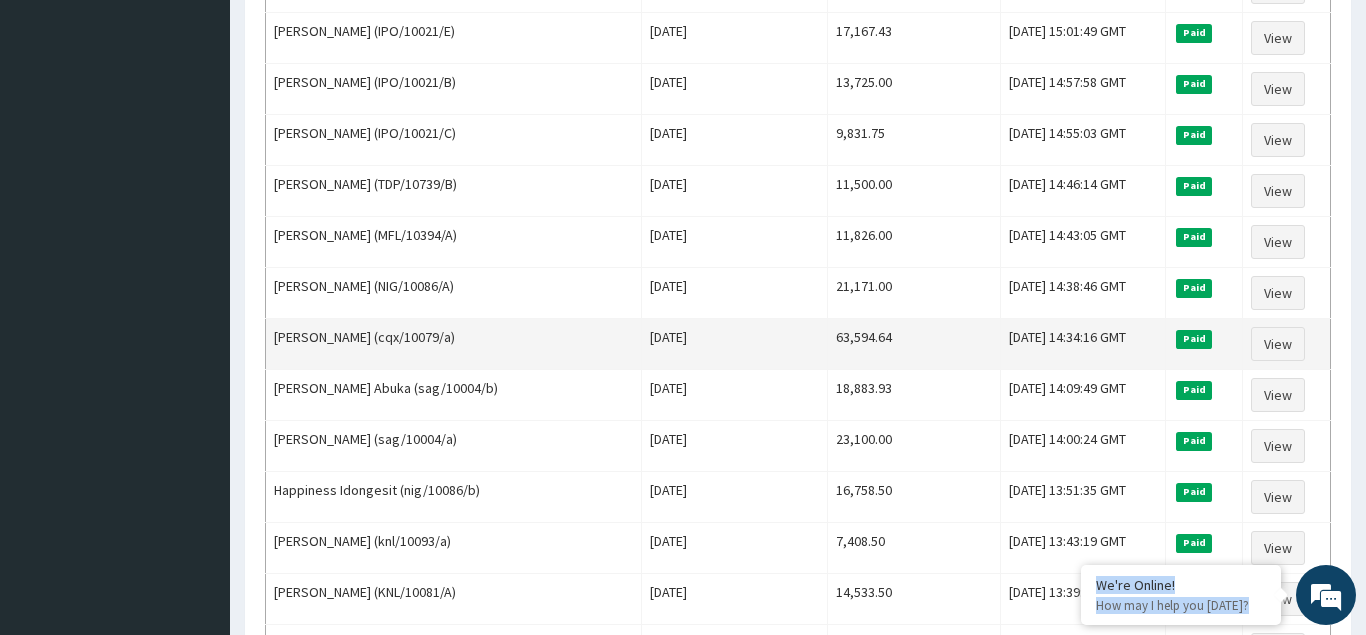 click on "Eluyemi Olumuyiwa (cqx/10079/a)" at bounding box center (454, 344) 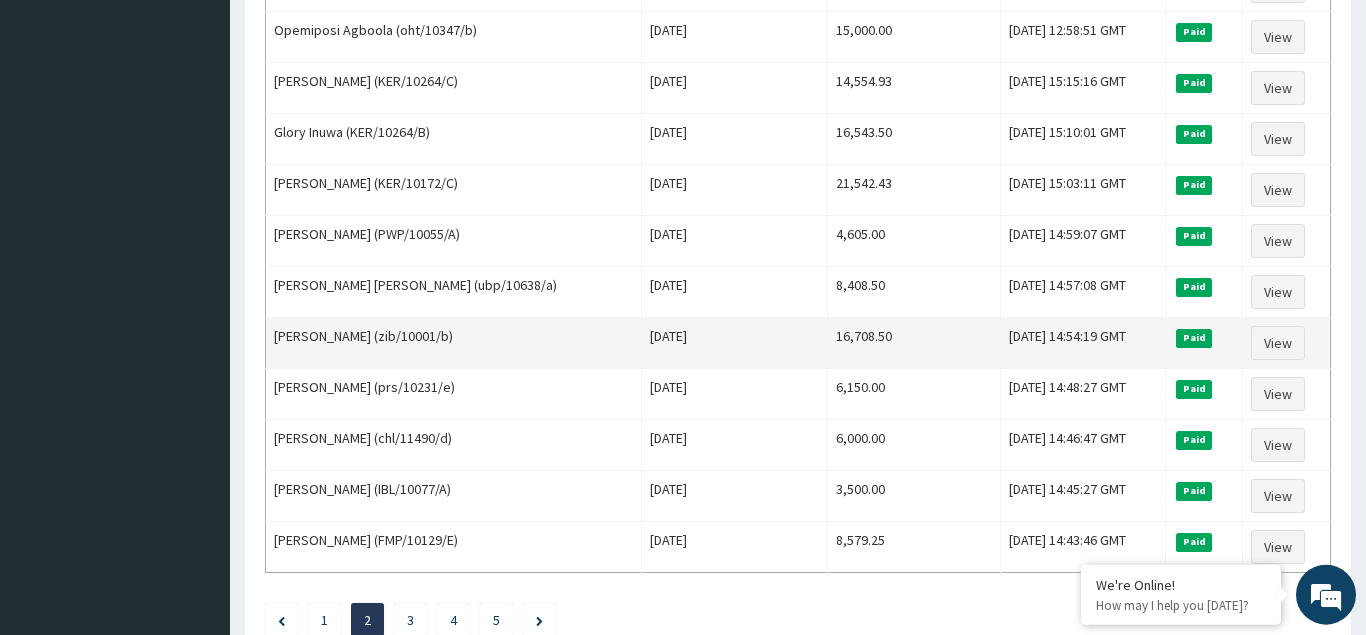 scroll, scrollTop: 2435, scrollLeft: 0, axis: vertical 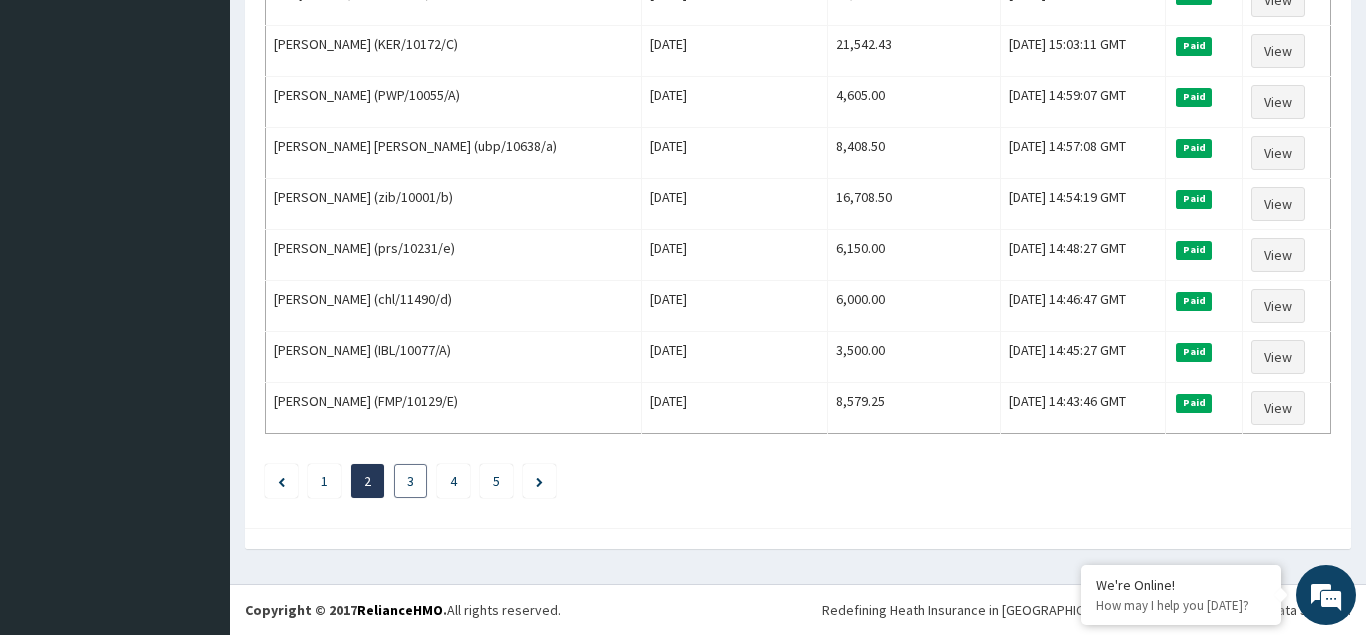 click on "3" at bounding box center [410, 481] 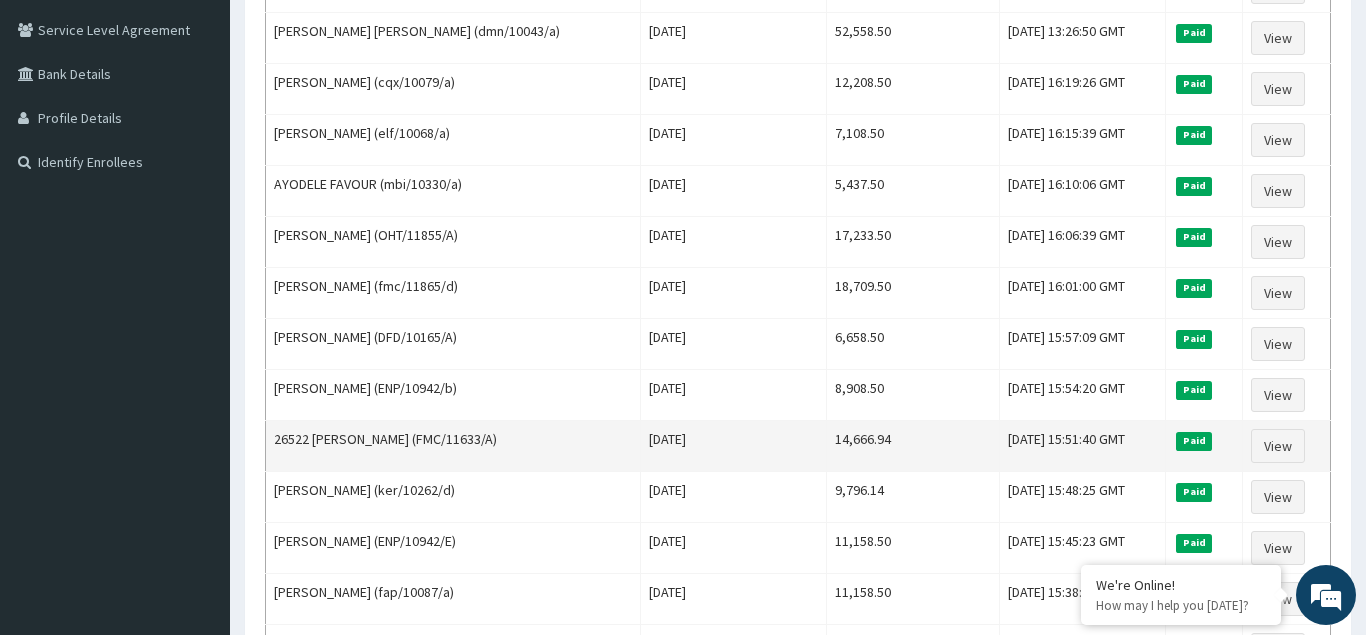 scroll, scrollTop: 612, scrollLeft: 0, axis: vertical 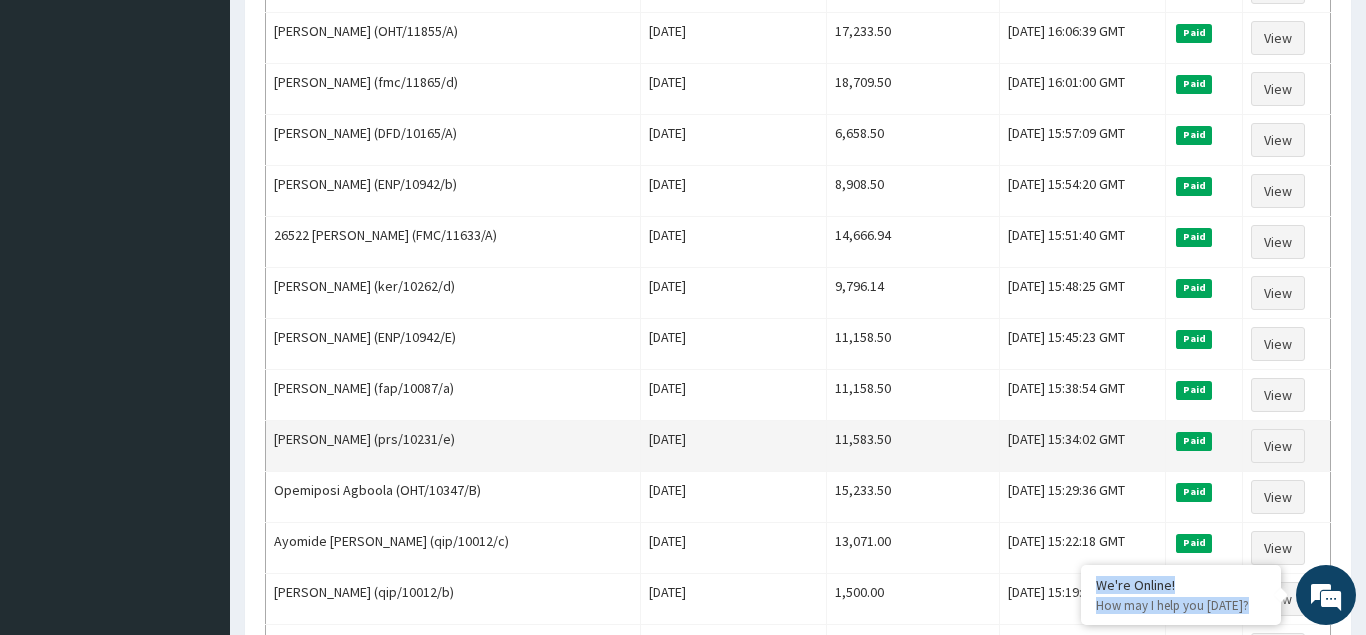 click on "Odesanmi Favour (prs/10231/e)" at bounding box center (453, 446) 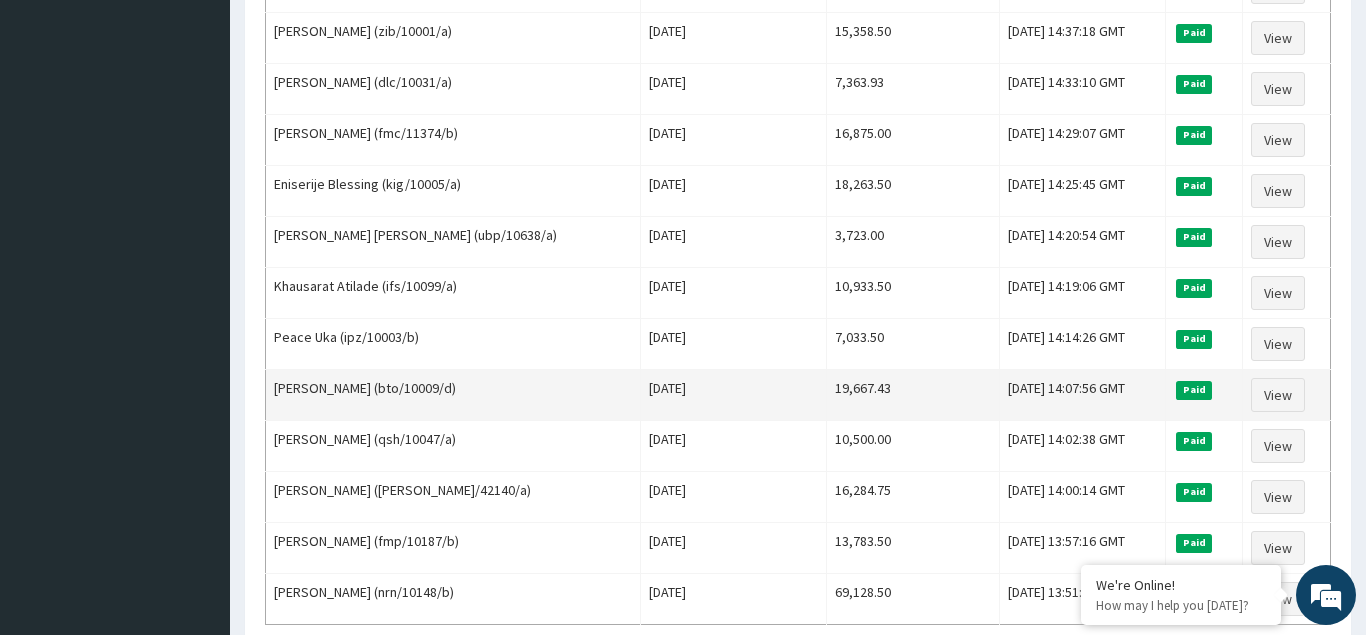 scroll, scrollTop: 2435, scrollLeft: 0, axis: vertical 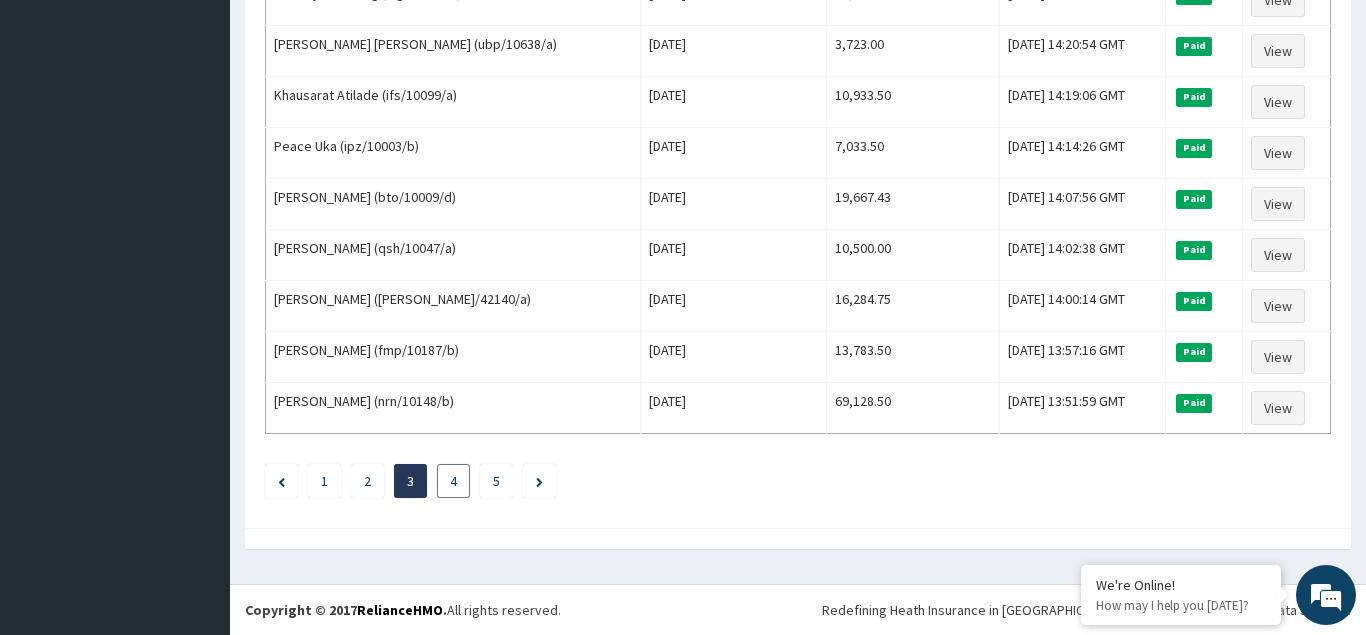 click on "4" at bounding box center [453, 481] 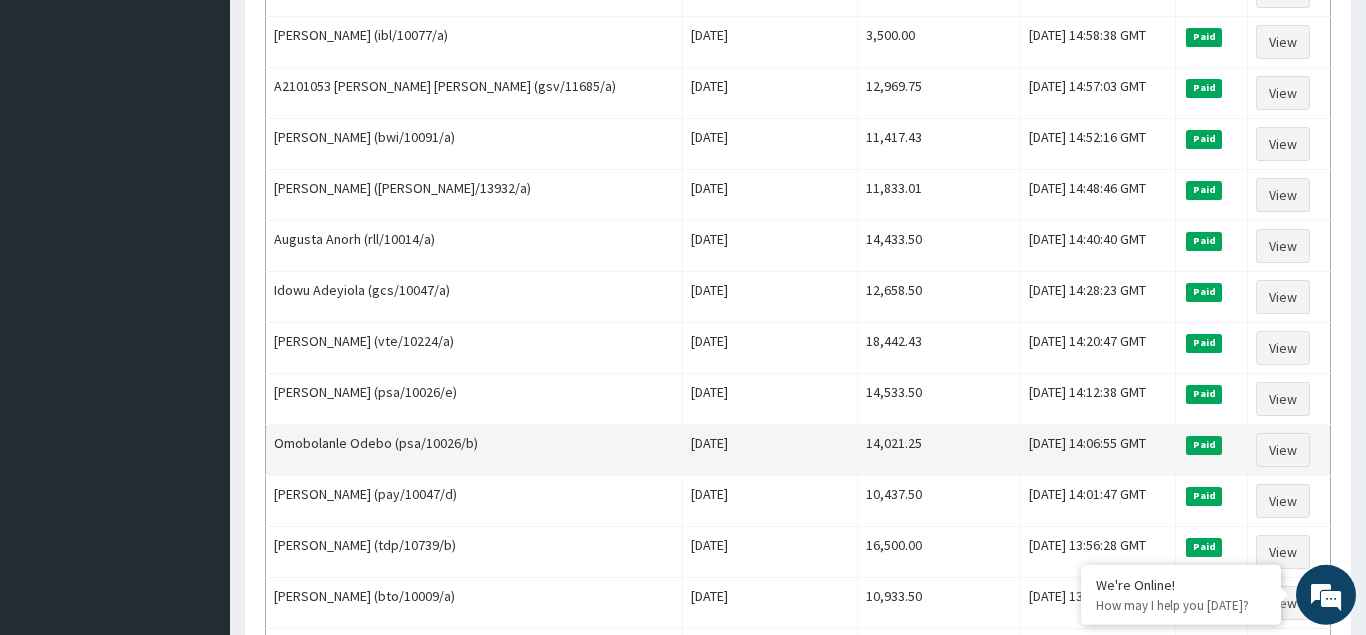 scroll, scrollTop: 1122, scrollLeft: 0, axis: vertical 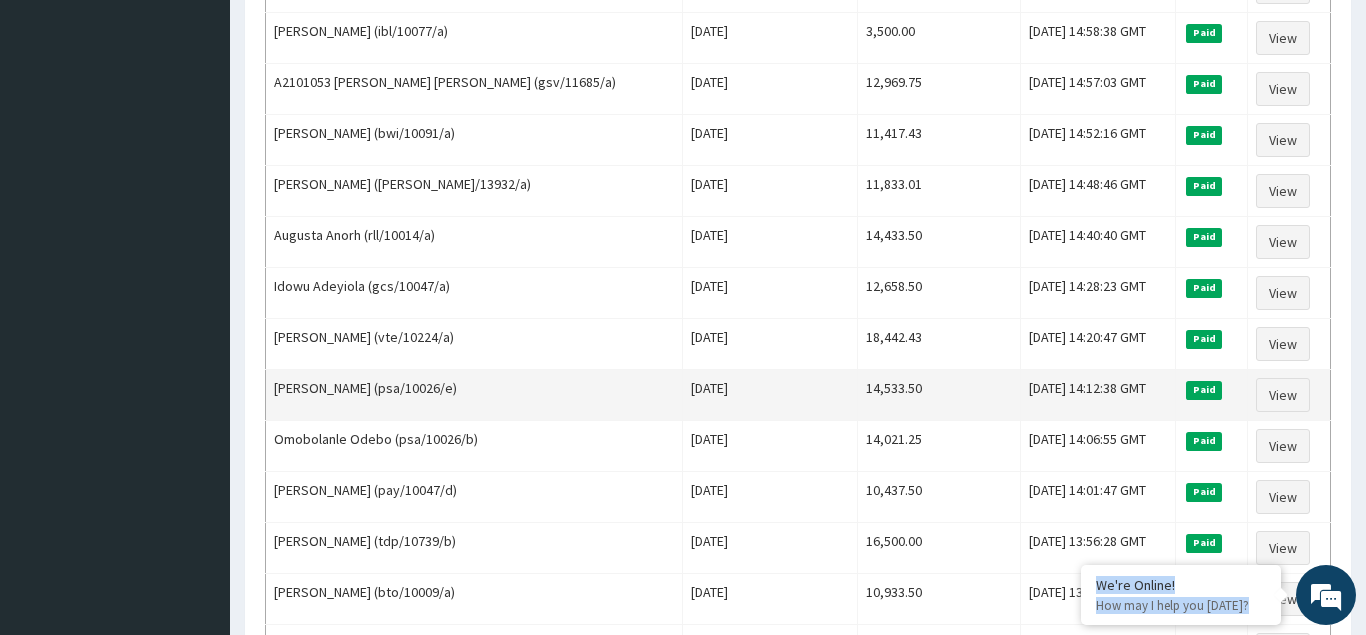 click on "Esther Anjolaoluwa Odebo (psa/10026/e)" at bounding box center (474, 395) 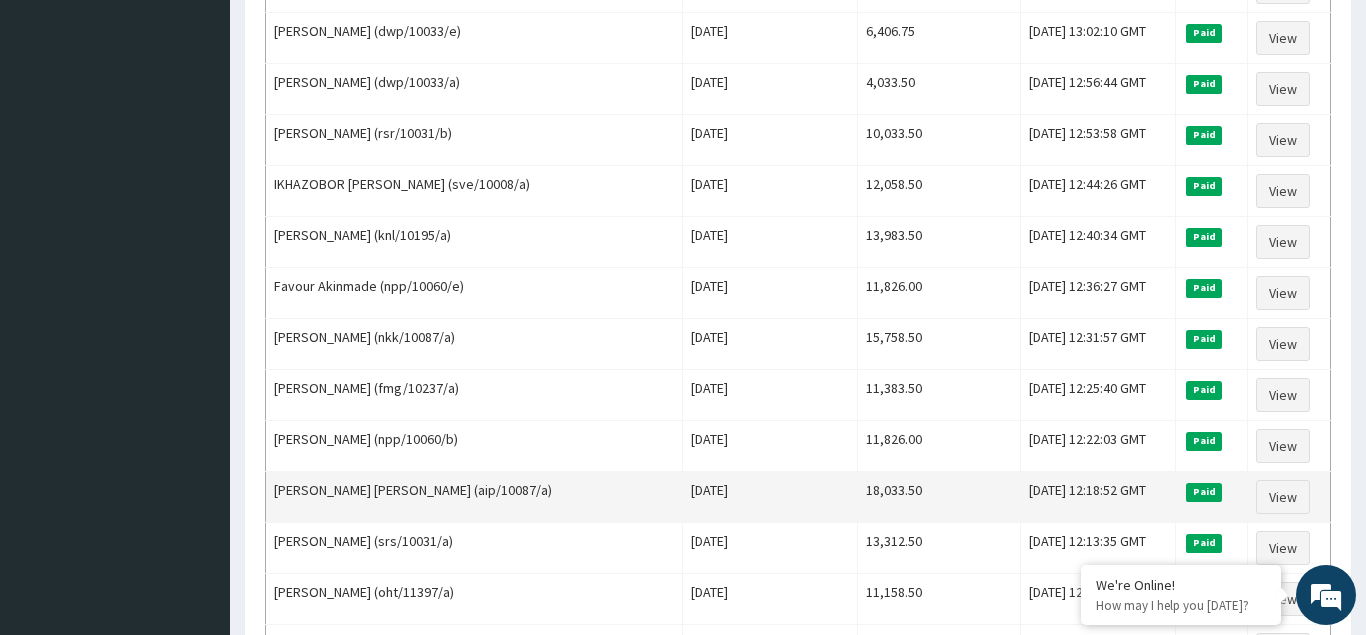 scroll, scrollTop: 2435, scrollLeft: 0, axis: vertical 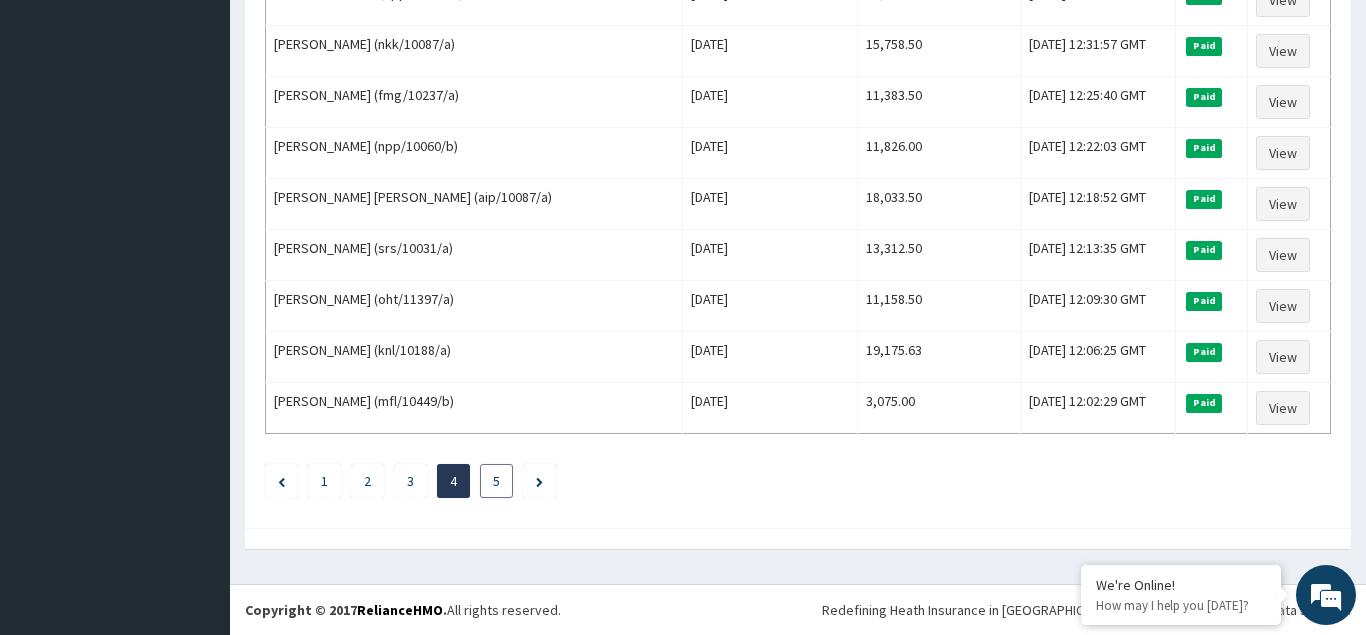 click on "5" at bounding box center [496, 481] 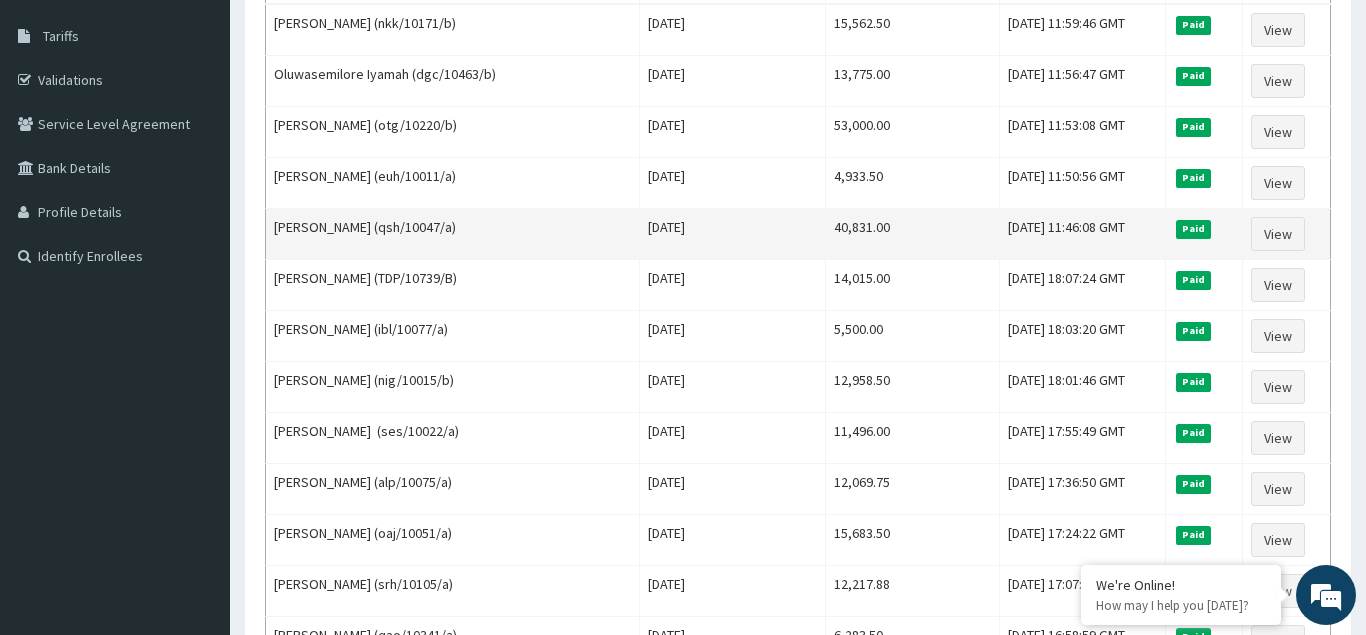 scroll, scrollTop: 408, scrollLeft: 0, axis: vertical 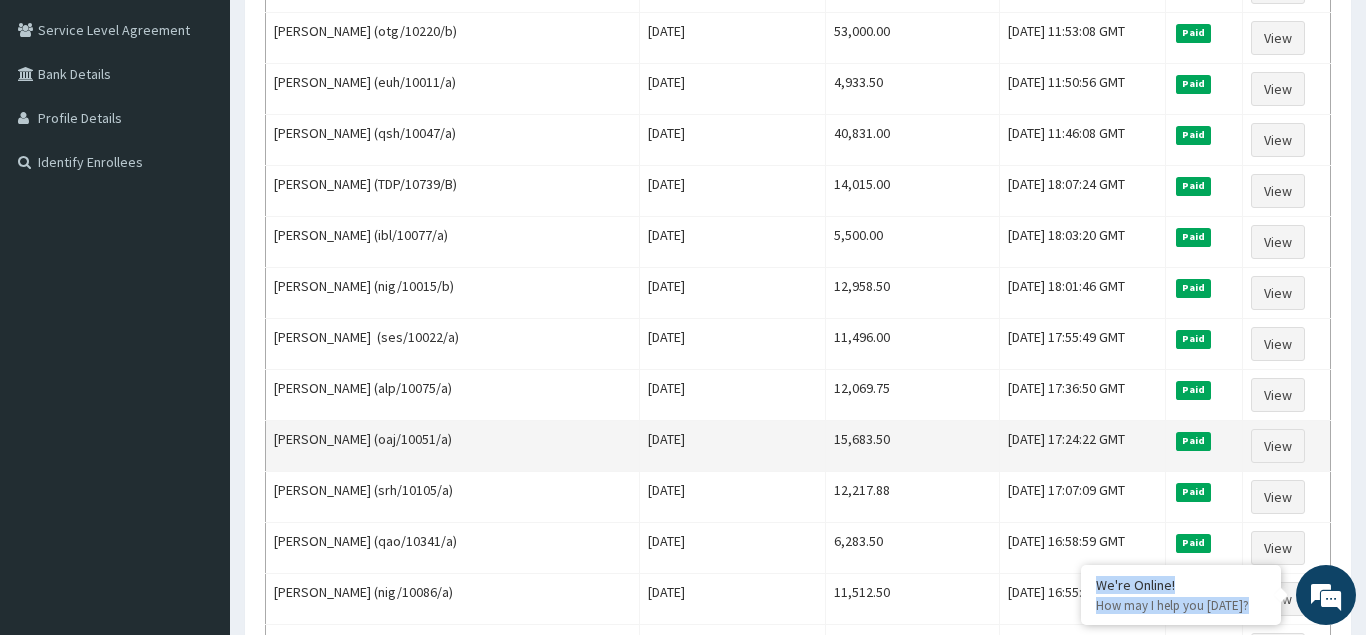 click on "Bolanle Adebola (oaj/10051/a)" at bounding box center [453, 446] 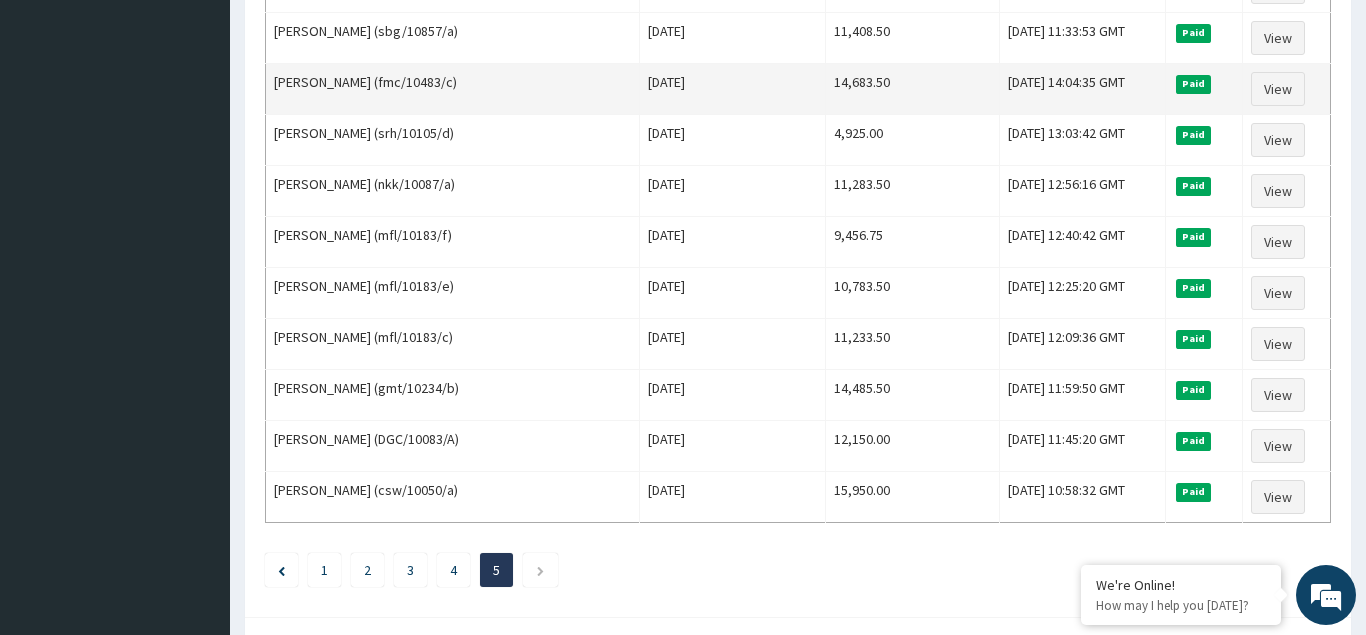scroll, scrollTop: 1925, scrollLeft: 0, axis: vertical 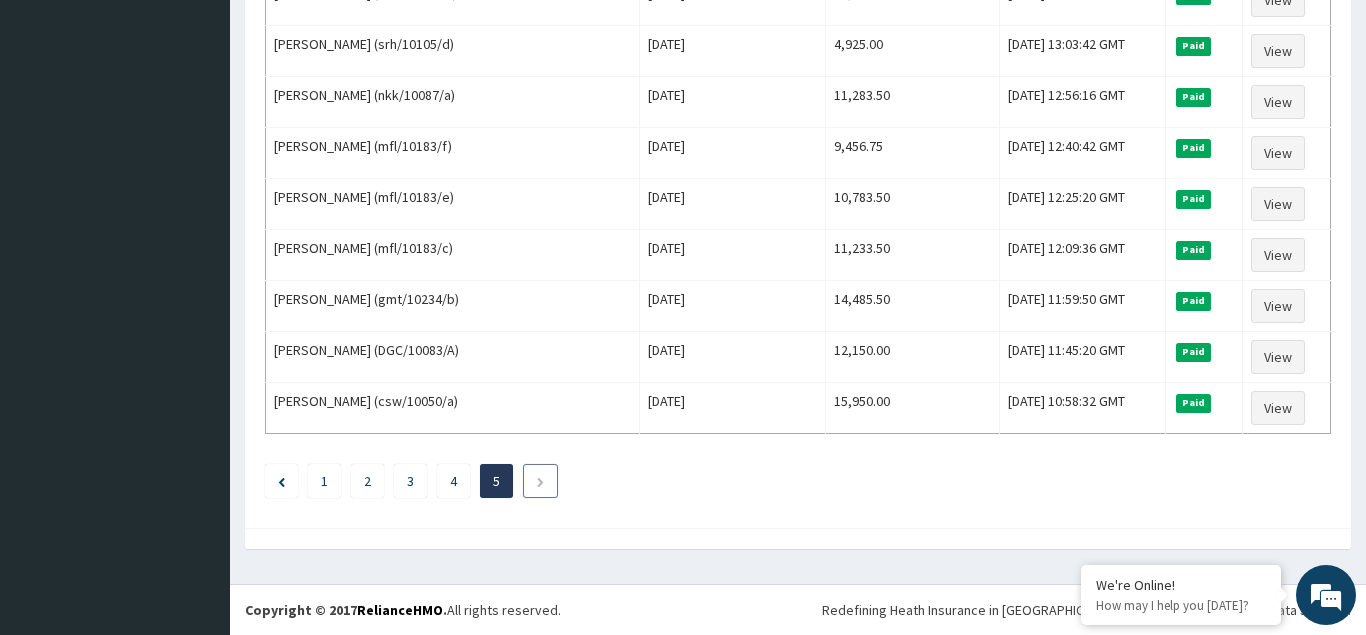 click at bounding box center [540, 481] 